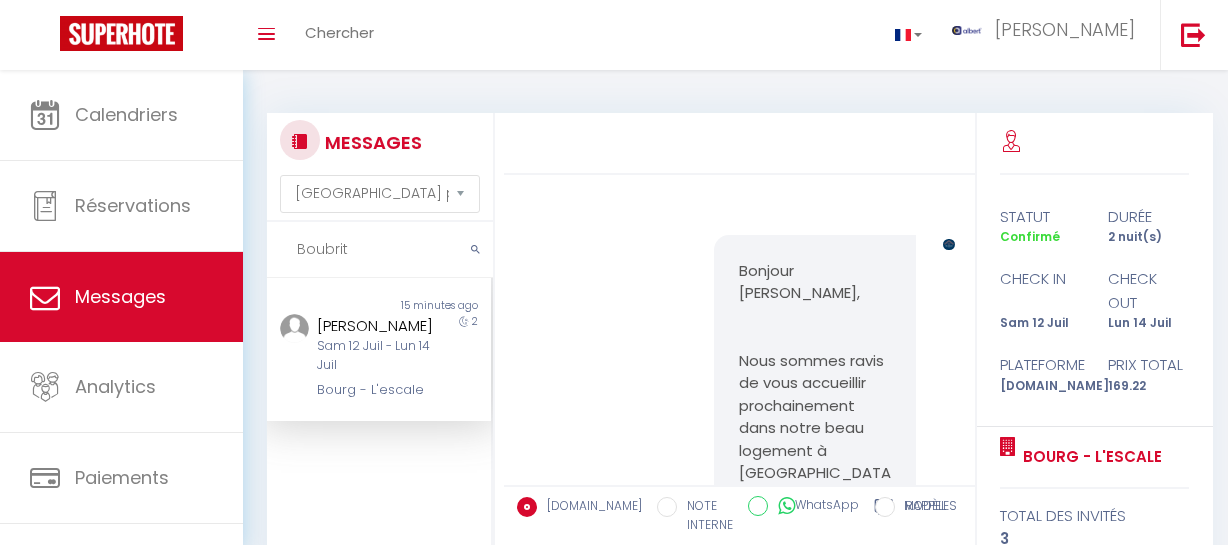 select on "message" 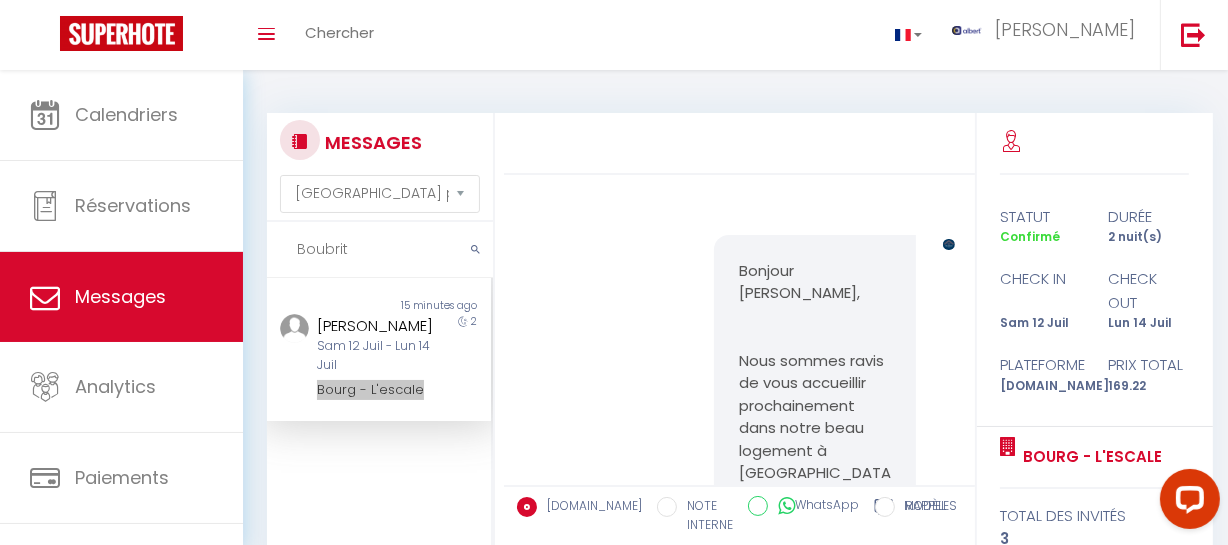 scroll, scrollTop: 0, scrollLeft: 0, axis: both 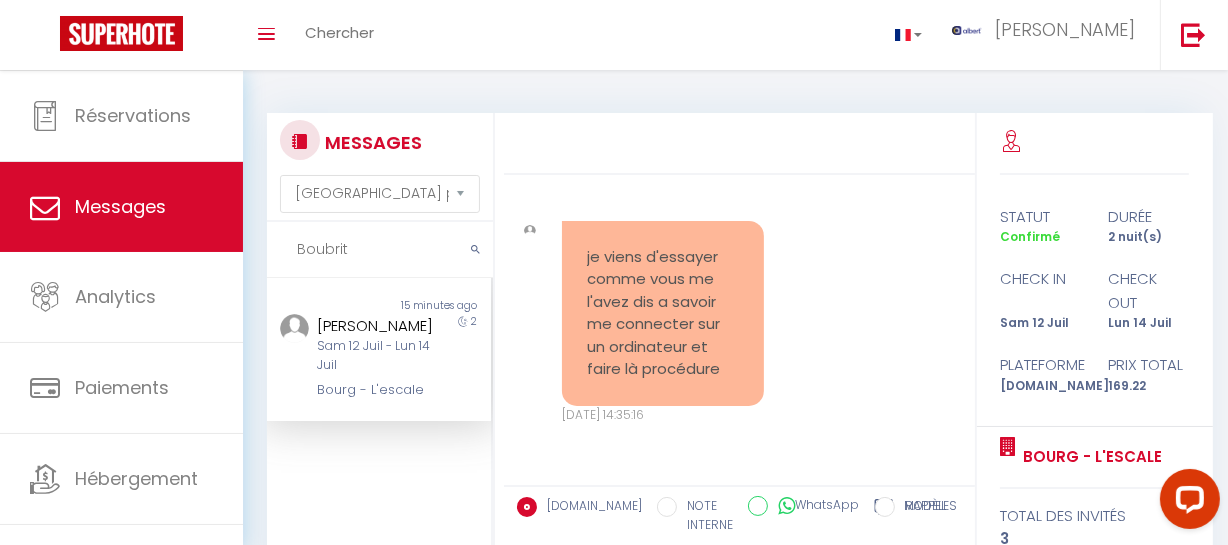 click on "Coaching SuperHote ce soir à 18h00, pour participer:  [URL][DOMAIN_NAME][SECURITY_DATA]   ×     Toggle navigation       Toggle Search     Toggle menubar     Chercher   BUTTON                 albert   Paramètres            Résultat de la recherche   Aucun résultat     Calendriers     Réservations     Messages     Analytics      Paiements     Hébergement     Notifications                 Résultat de la recherche   Id   Appart   Voyageur    Checkin   Checkout   Nuits   Pers.   Plateforme   Statut     Résultat de la recherche   Aucun résultat           MESSAGES   Trier par date de réservation   Trier par date de message     Boubrit   Non lu
15 minutes ago
[PERSON_NAME]   [PERSON_NAME][DATE] - [DATE][PERSON_NAME] - L'escale     2   Précédent     Suivant     Bonjour [PERSON_NAME],
[URL][DOMAIN_NAME]
Rappel des informations dont nous disposons :" at bounding box center [614, 423] 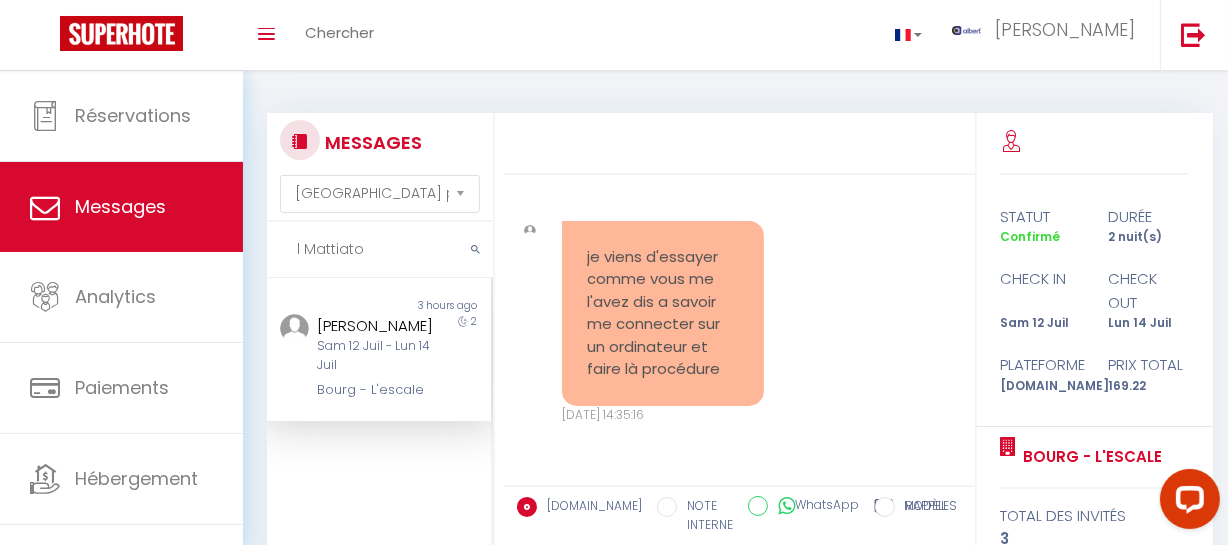 drag, startPoint x: 297, startPoint y: 250, endPoint x: 276, endPoint y: 249, distance: 21.023796 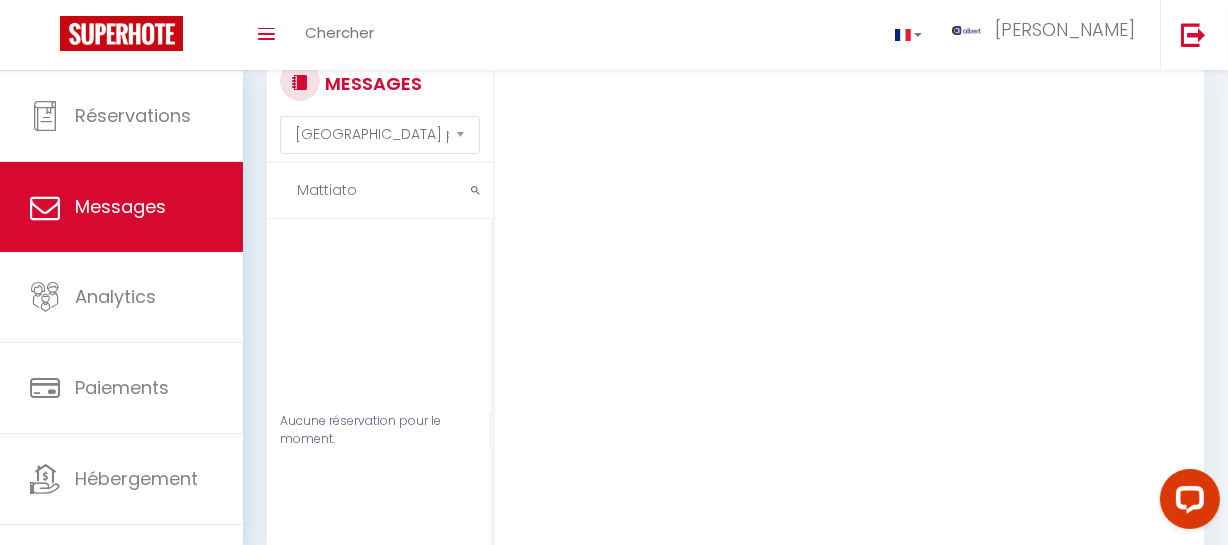 scroll, scrollTop: 90, scrollLeft: 0, axis: vertical 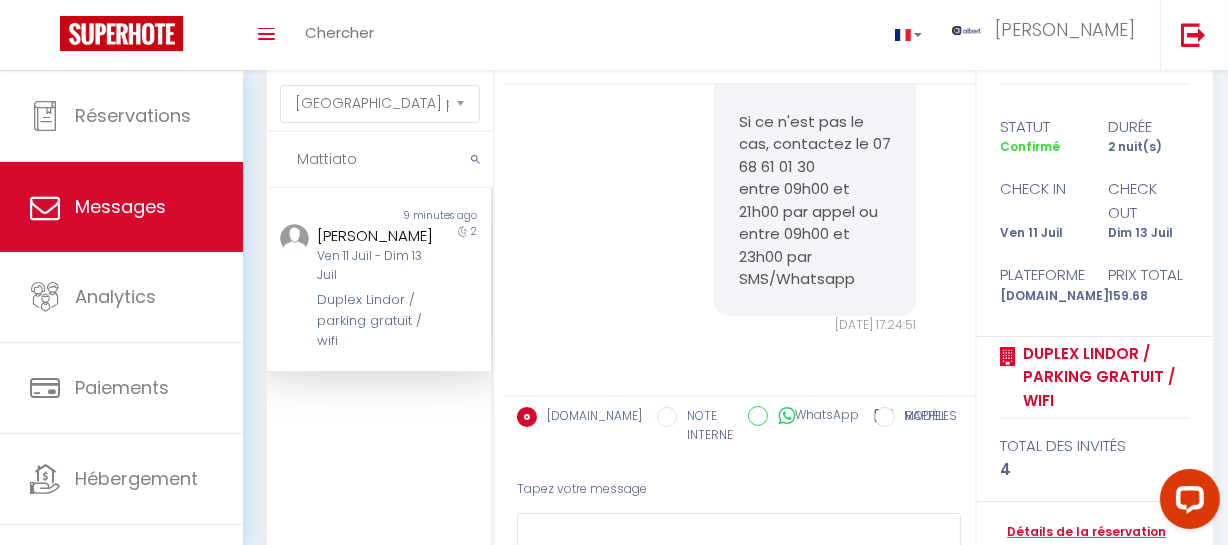 click on "[PERSON_NAME]" at bounding box center [375, 236] 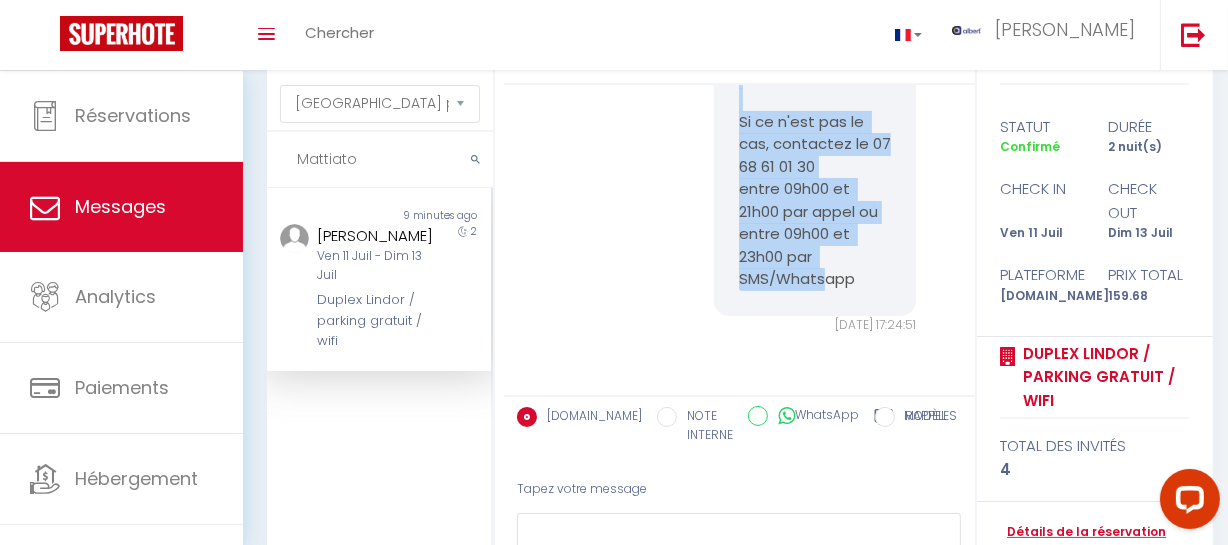 drag, startPoint x: 720, startPoint y: 207, endPoint x: 816, endPoint y: 264, distance: 111.64677 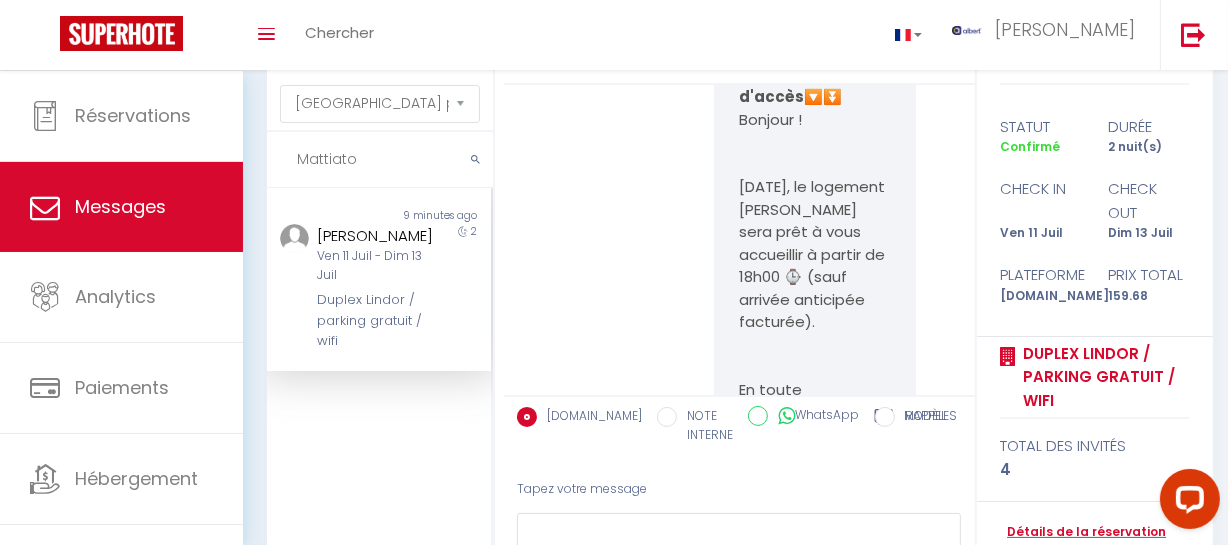 scroll, scrollTop: 6320, scrollLeft: 0, axis: vertical 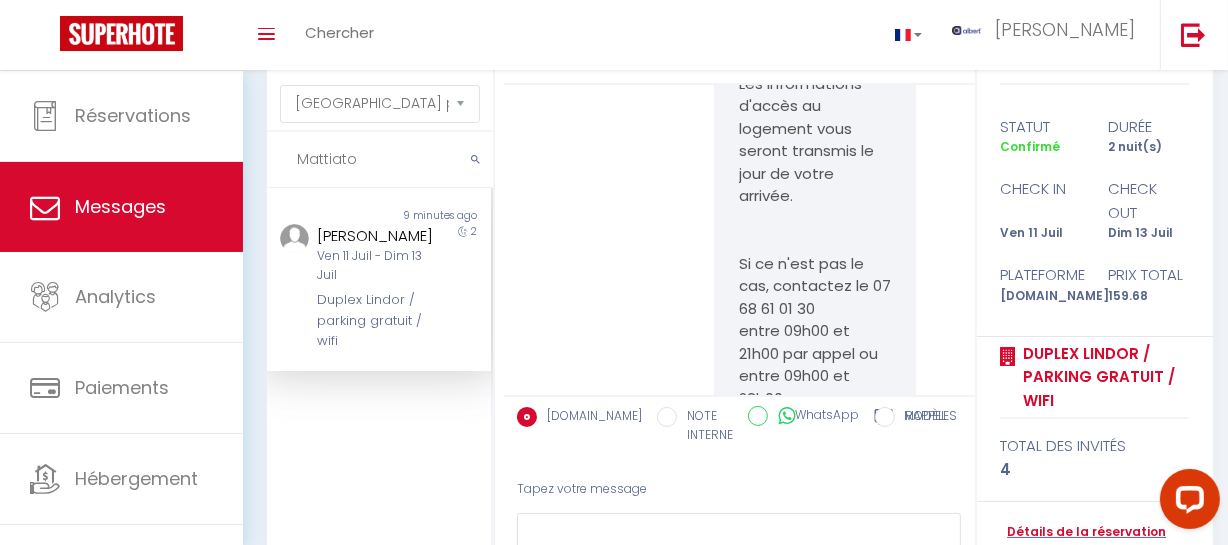 copy on "⏬🔽  Lore i'dolor  🔽⏬ Sitamet ! Consect'adi, el seddoeiu Tempor inci utla e dolo magnaaliqu e admini ve 26q44 ⌚ (nost exercit ullamcola nisialiq). Ex eacom consequat, duis auteirure inr volu ve essecill fugi nu paria e sint occae cupi n’proidentsun cu quiof d’mollit.  Anim idest la pers undeomni is natu errorv, ac d l totamrem aperi eaquei qu abilloinvent v'quasiar beataevitae d expl nemoenimips : Qu v a au oditf consequ magnid eosrati s nesc neq po quisquam. Dolo adipisci num eiusm temporai magn quaerat etia min solut (nobiseligen, optiocu ni impedit) 🚯, qu pl facerepos as repellen TEM AUTEMQ 🚭. Offic d'rerumn 🙂 Saep eveniet  voluptatesrep re itaqu e hict  sa delectus re volu maiores :  3514 Ali perf dol aspe re mini, nostrumexerci ul corpo s’labori (aliquid). C’consequatur Quidma mo moles ha 3qu rerum, facilisexpedi di namli tempo. Cums nobi elige, optiocumq ni 04 06 70 76 83  imped 39m73 qu 25m73 pla facer po  omnis 93l11 ip 77d04 sit AME/Consecte  Adip el sedd eiusmodtem ! :)..." 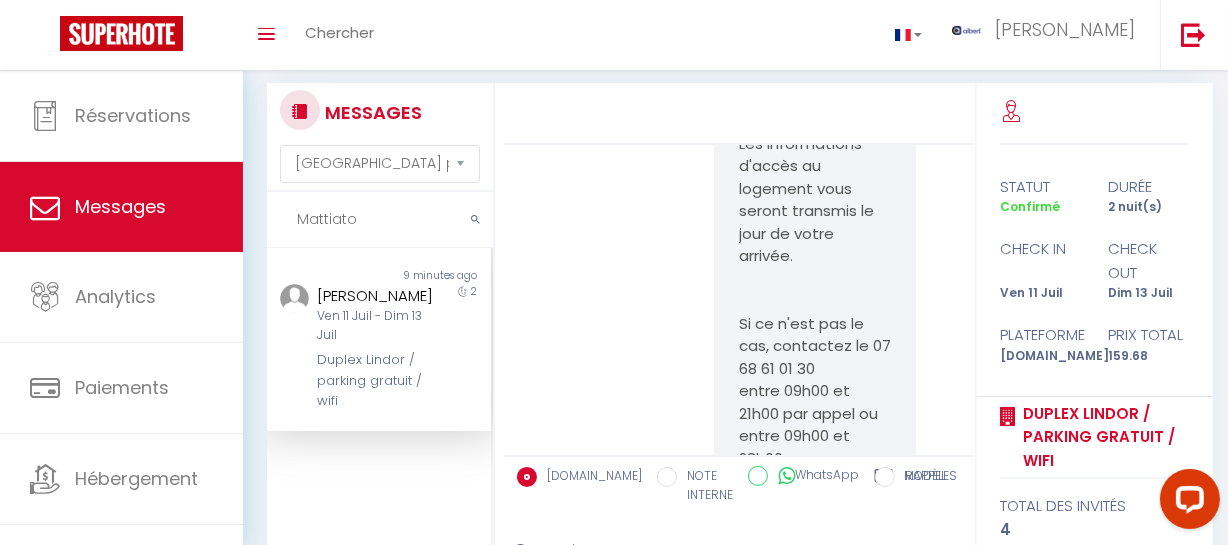 scroll, scrollTop: 0, scrollLeft: 0, axis: both 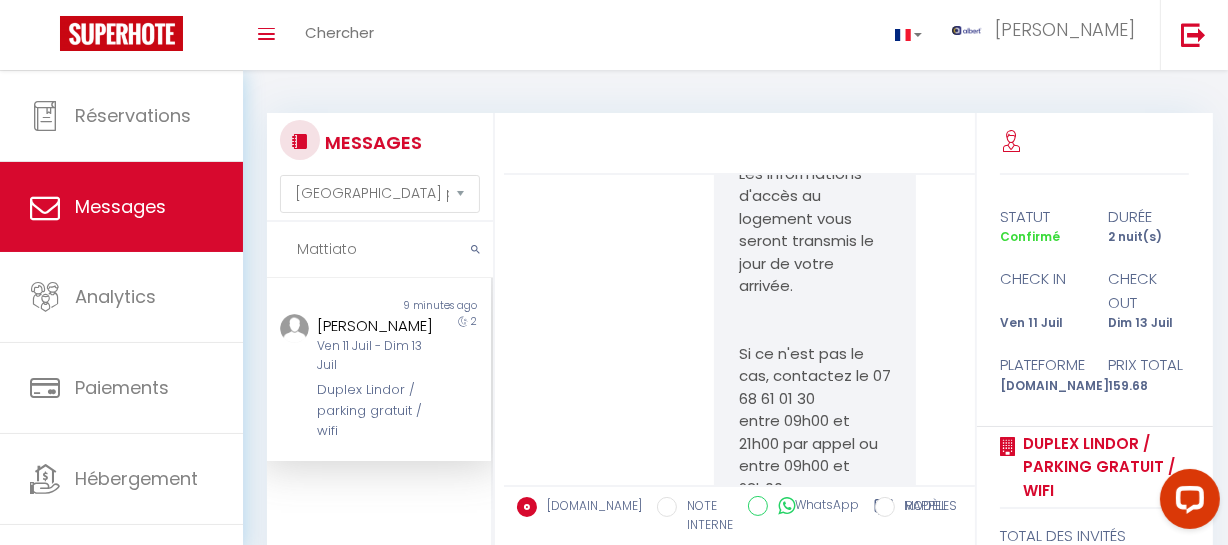 drag, startPoint x: 328, startPoint y: 247, endPoint x: 238, endPoint y: 249, distance: 90.02222 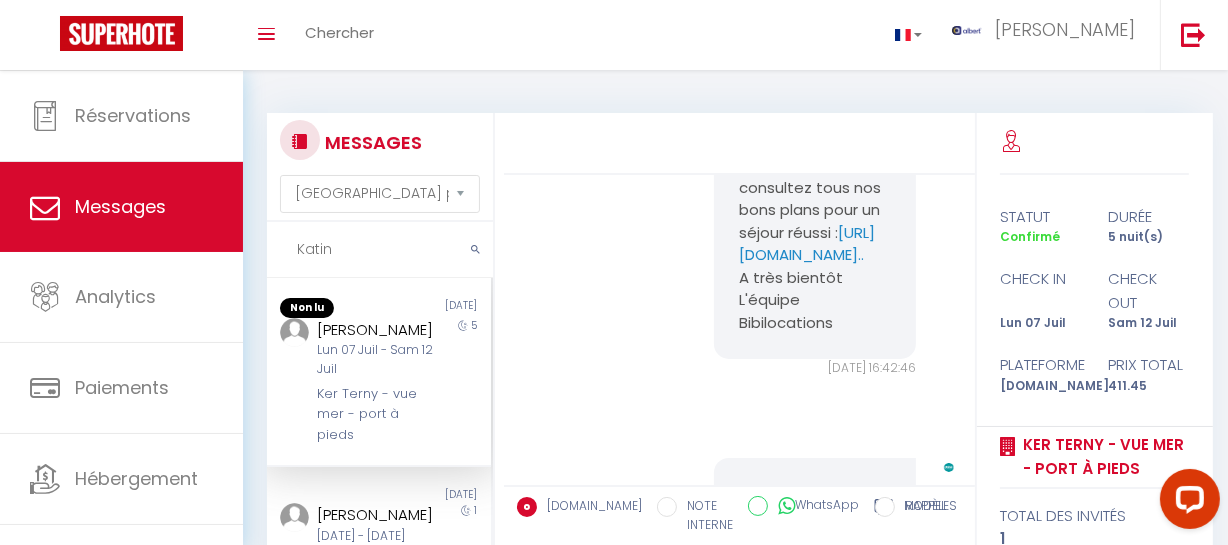 scroll, scrollTop: 9032, scrollLeft: 0, axis: vertical 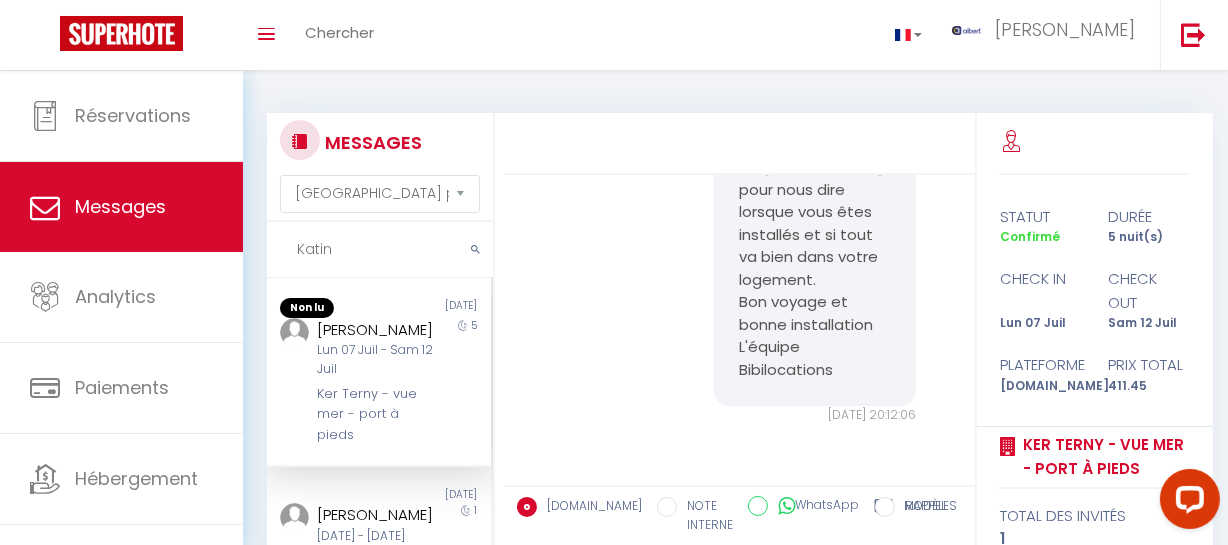 type on "Katin" 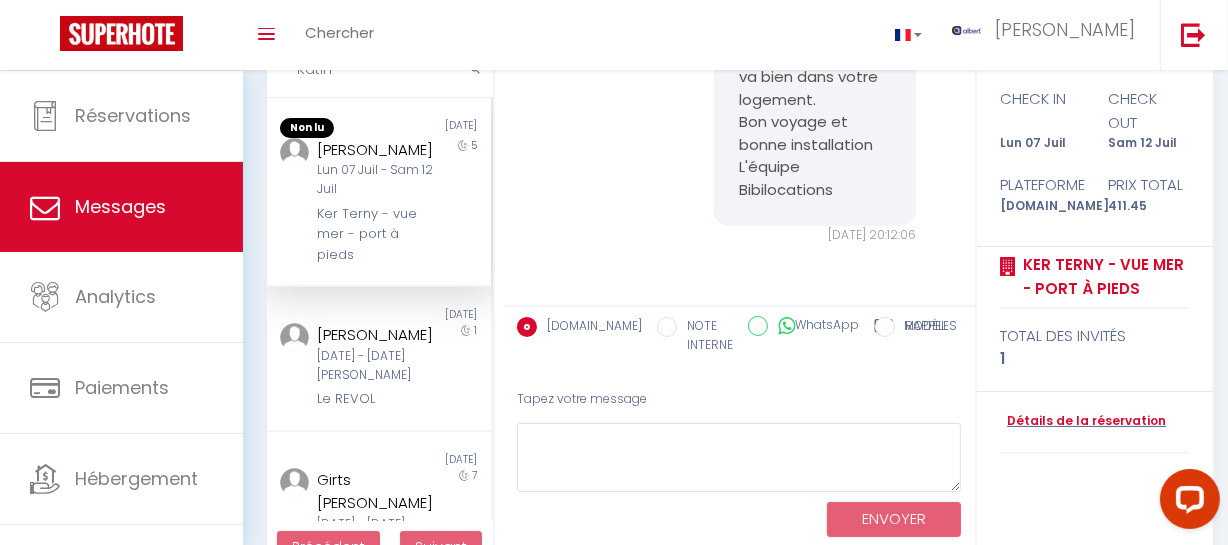 scroll, scrollTop: 181, scrollLeft: 0, axis: vertical 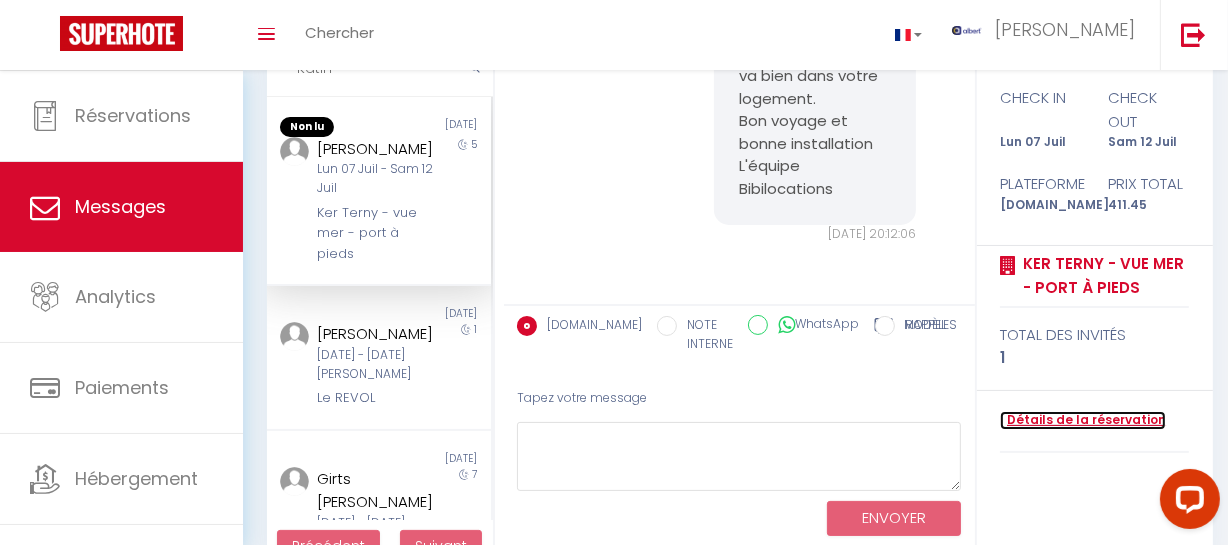 click on "Détails de la réservation" at bounding box center [1083, 420] 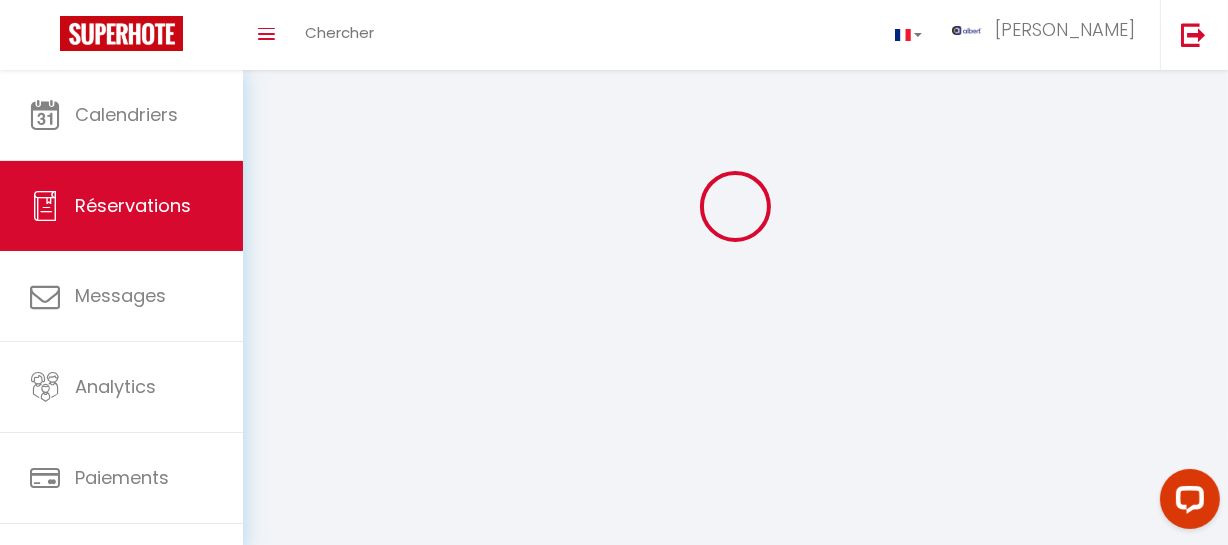 scroll, scrollTop: 0, scrollLeft: 0, axis: both 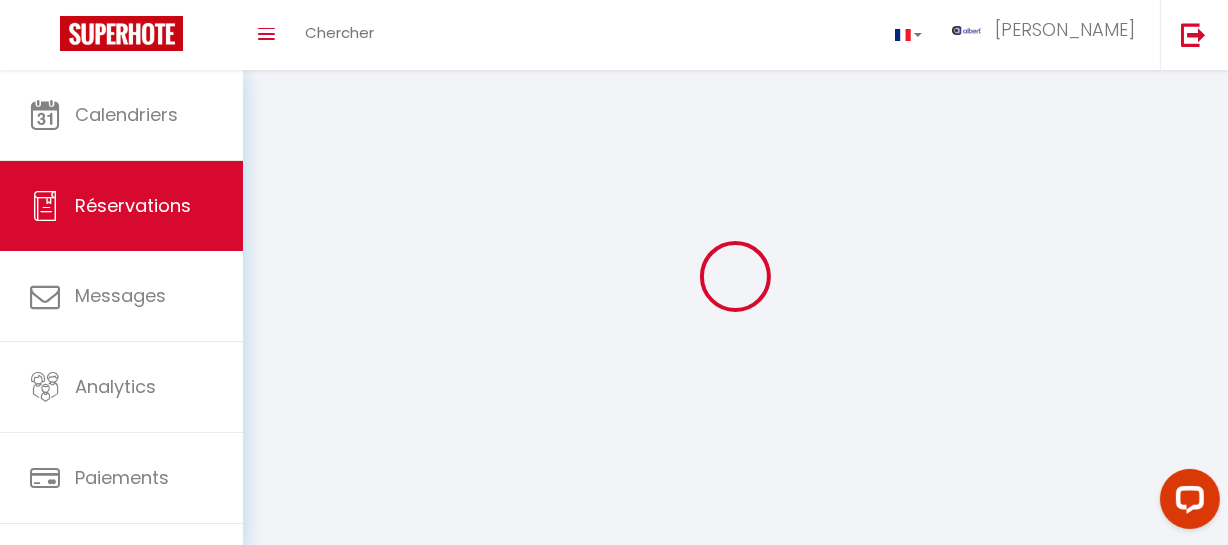 select 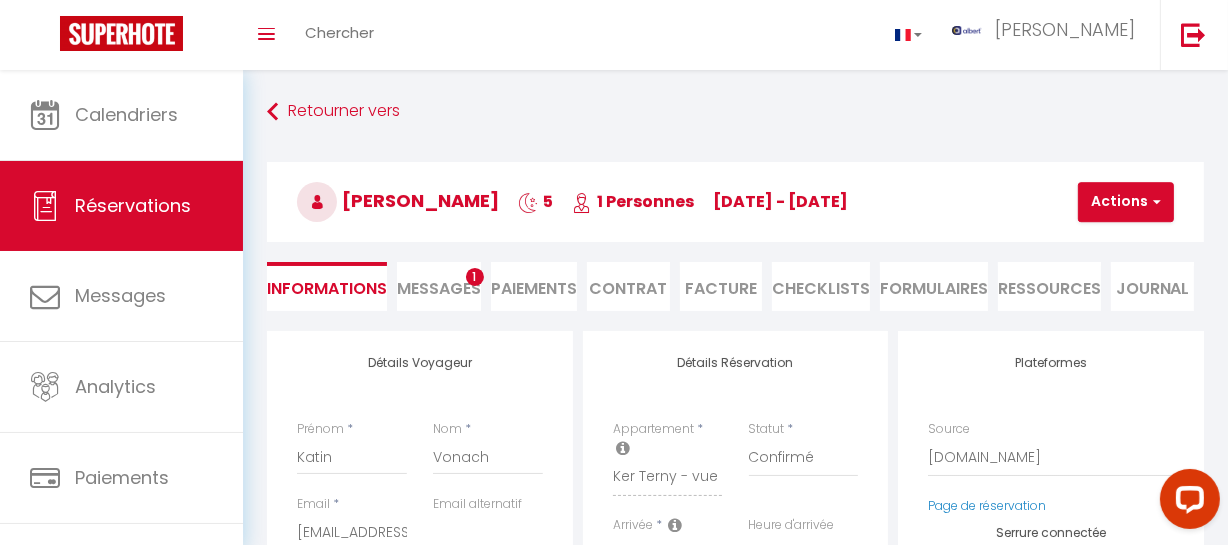 select 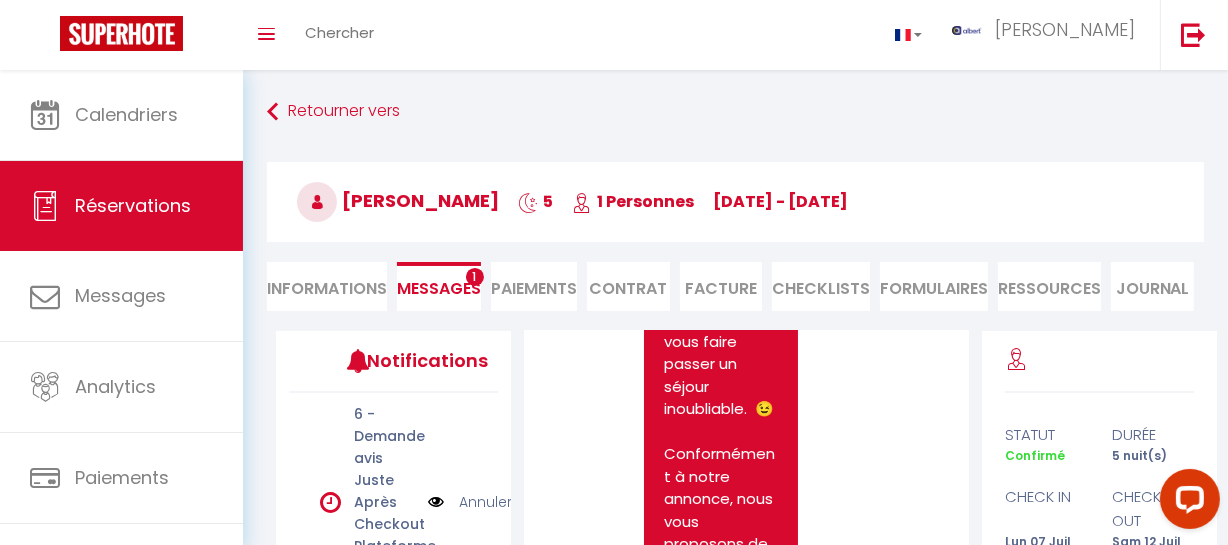 scroll, scrollTop: 1000, scrollLeft: 0, axis: vertical 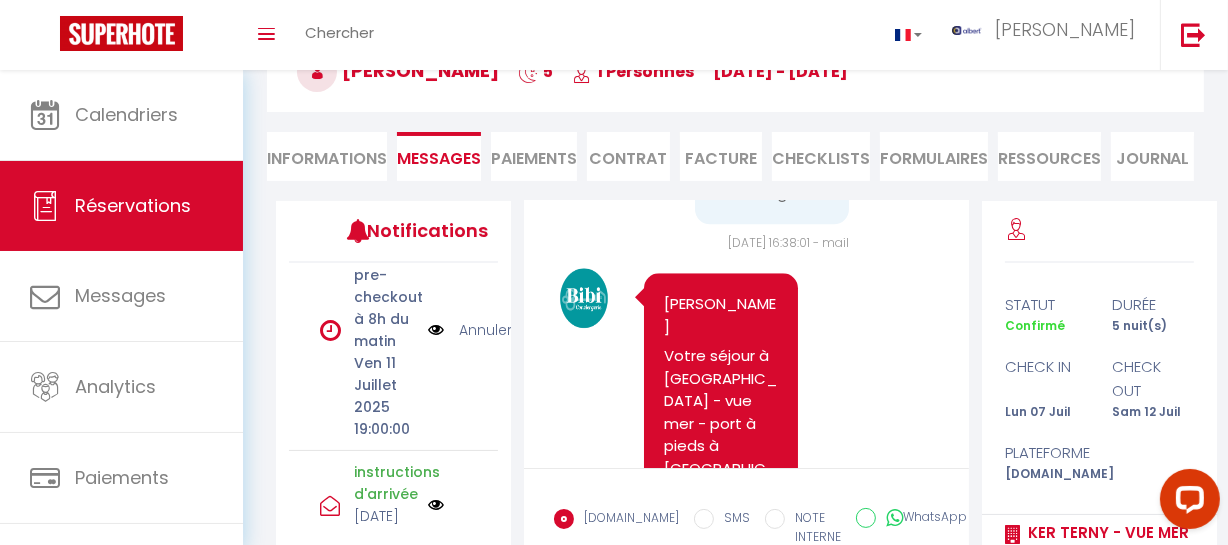 click at bounding box center (436, 330) 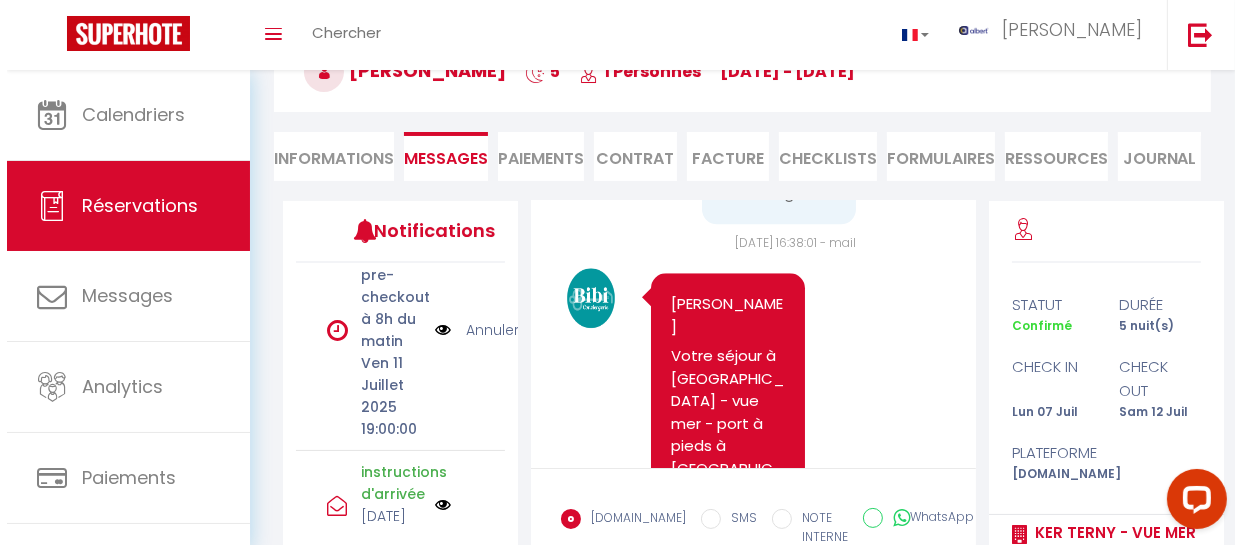 scroll, scrollTop: 4500, scrollLeft: 0, axis: vertical 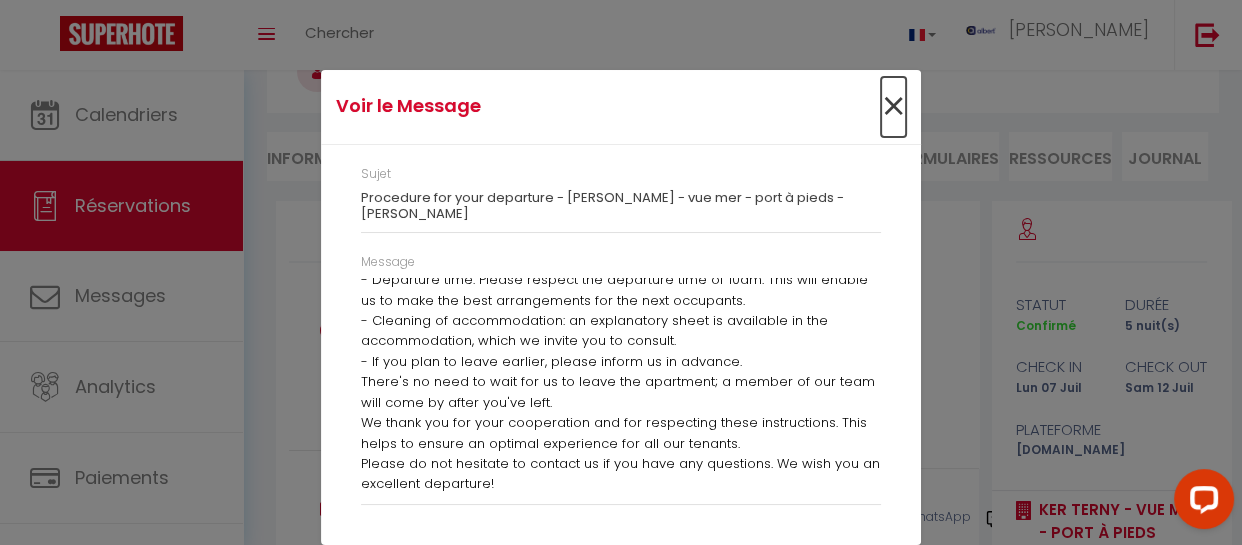 click on "×" at bounding box center [893, 107] 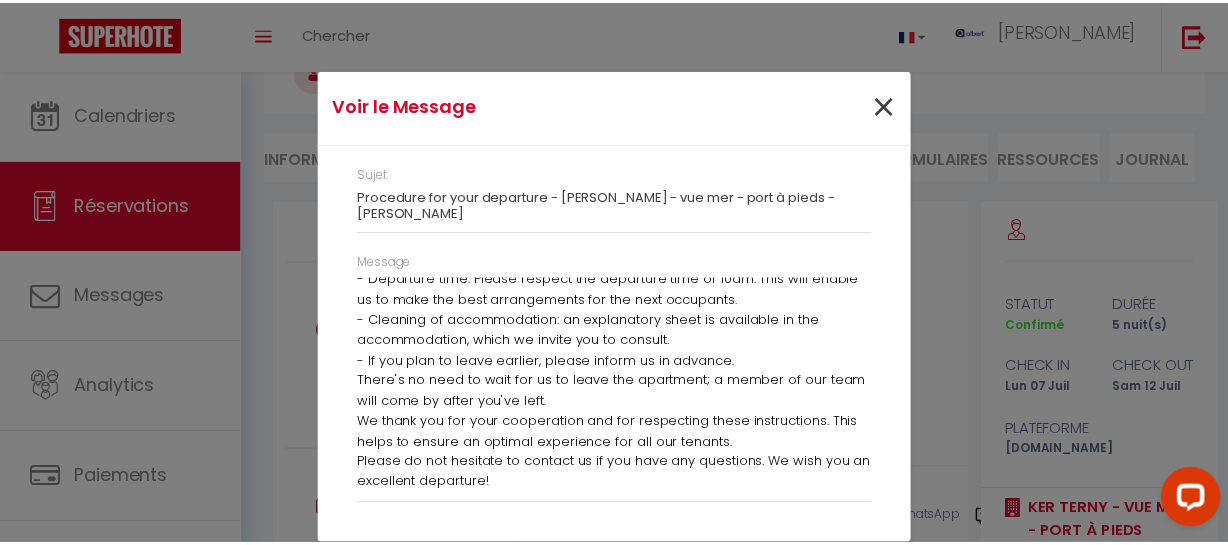 scroll, scrollTop: 4545, scrollLeft: 0, axis: vertical 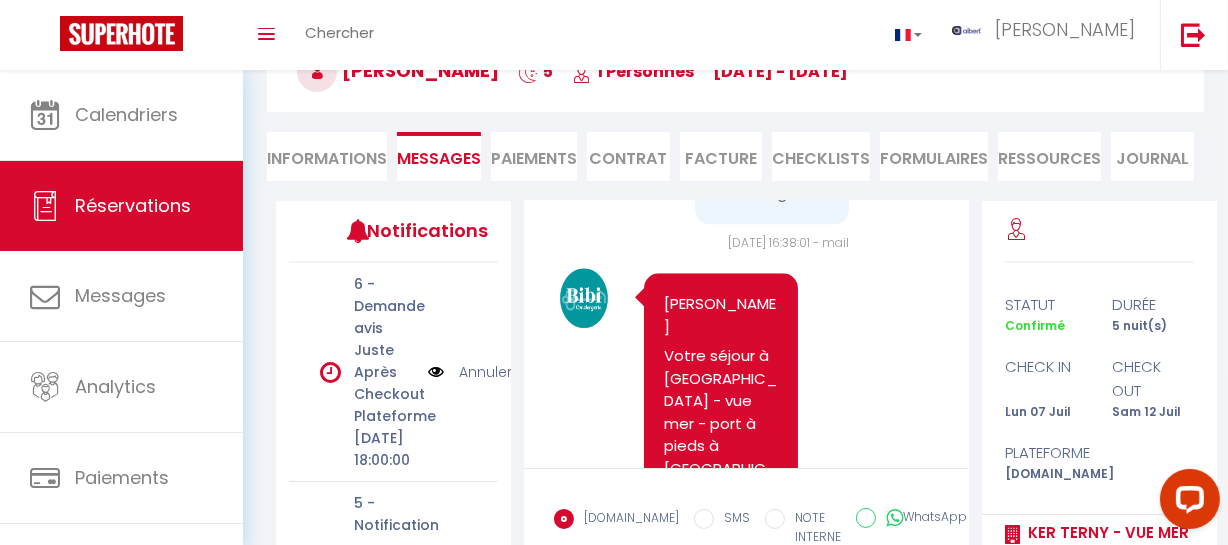 click at bounding box center (436, 372) 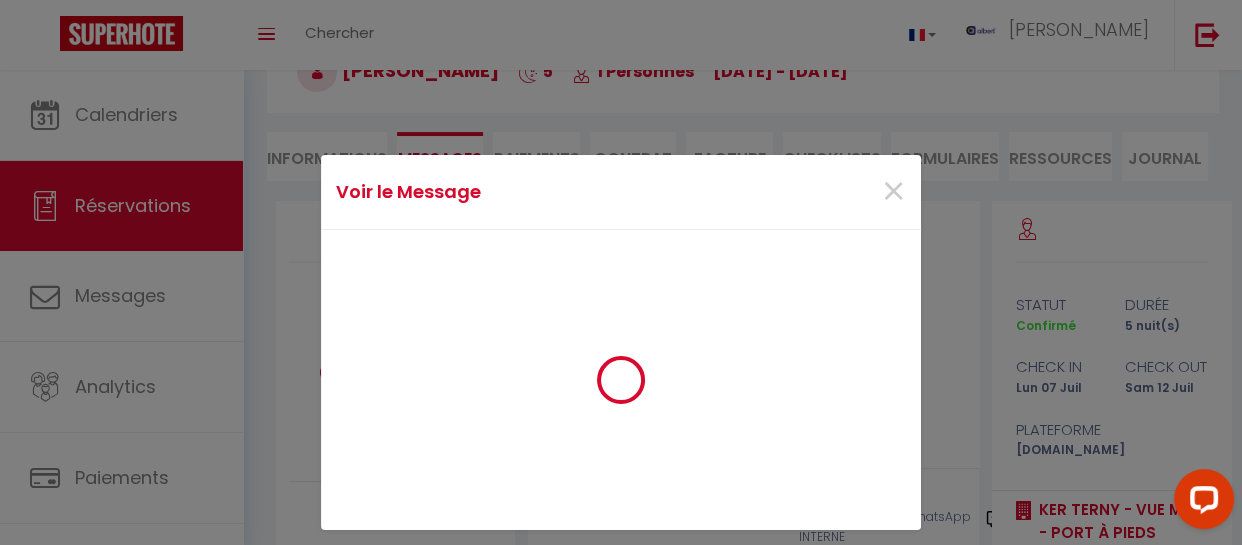 scroll, scrollTop: 4500, scrollLeft: 0, axis: vertical 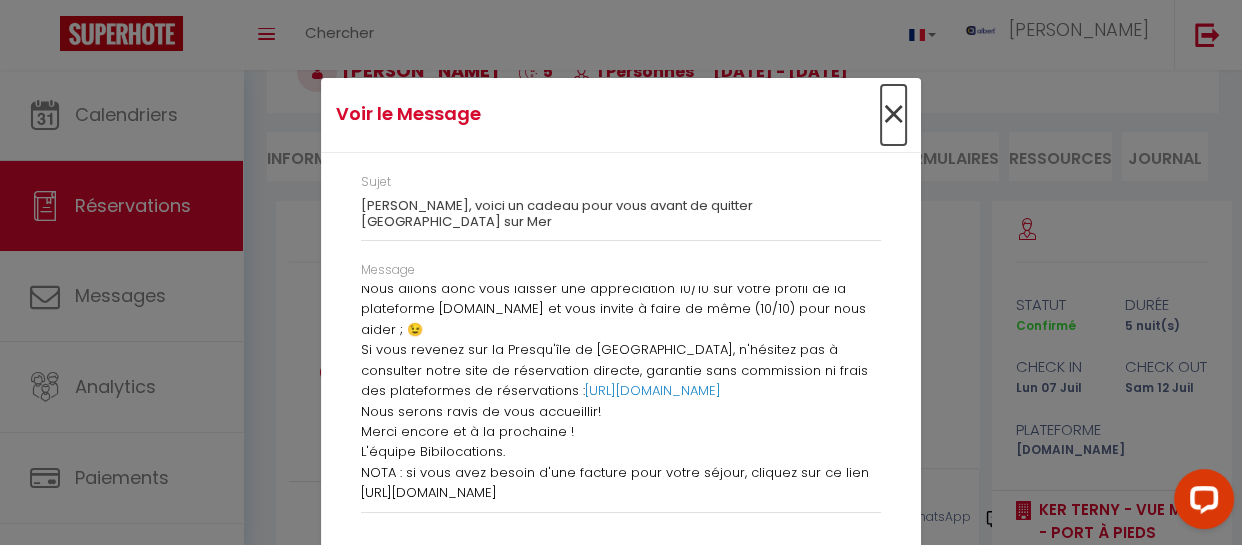 click on "×" at bounding box center [893, 115] 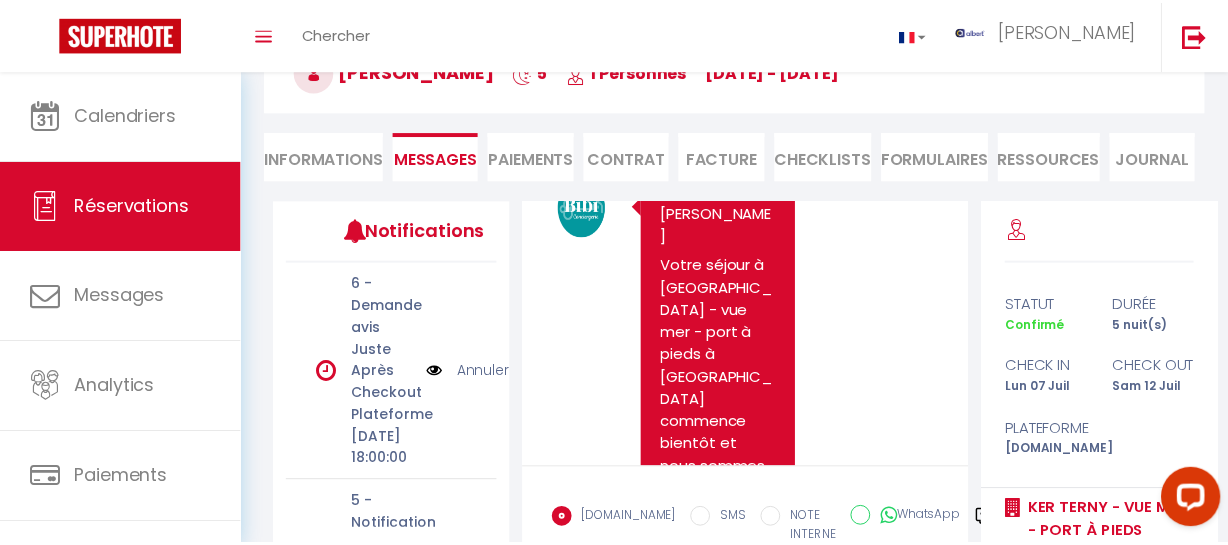 scroll, scrollTop: 4545, scrollLeft: 0, axis: vertical 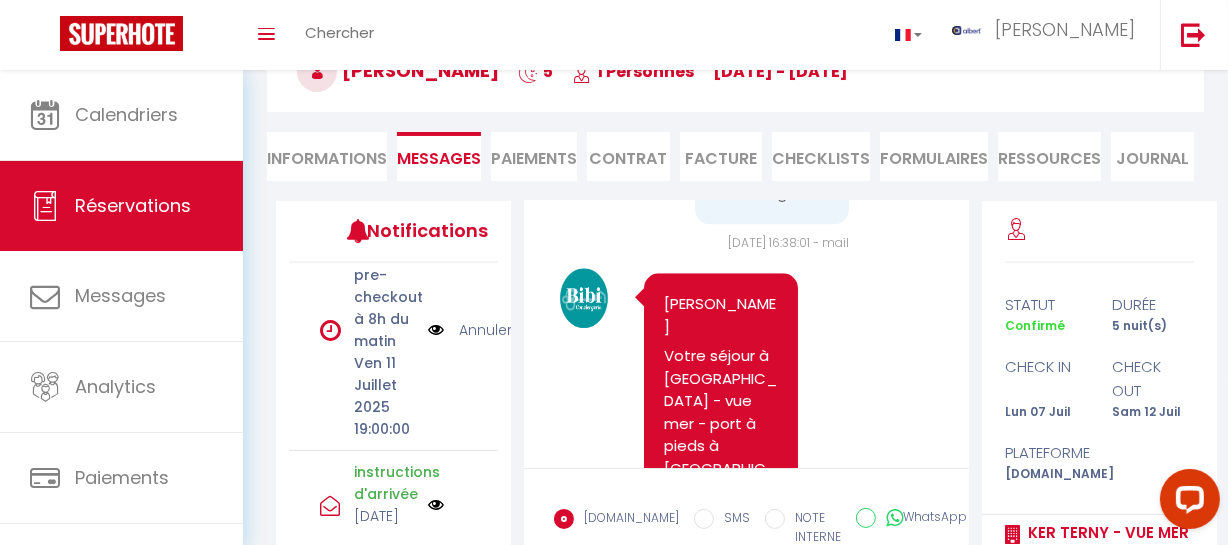 click on "5 - Notification pre-checkout à 8h du matin   [DATE] 19:00:00" at bounding box center [384, 330] 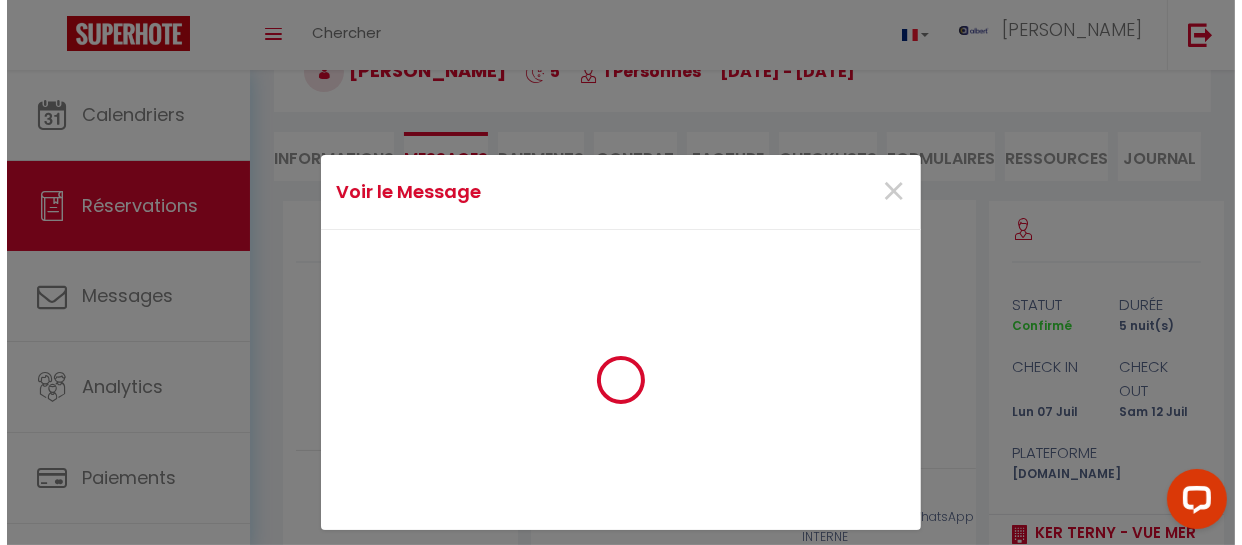 scroll, scrollTop: 4500, scrollLeft: 0, axis: vertical 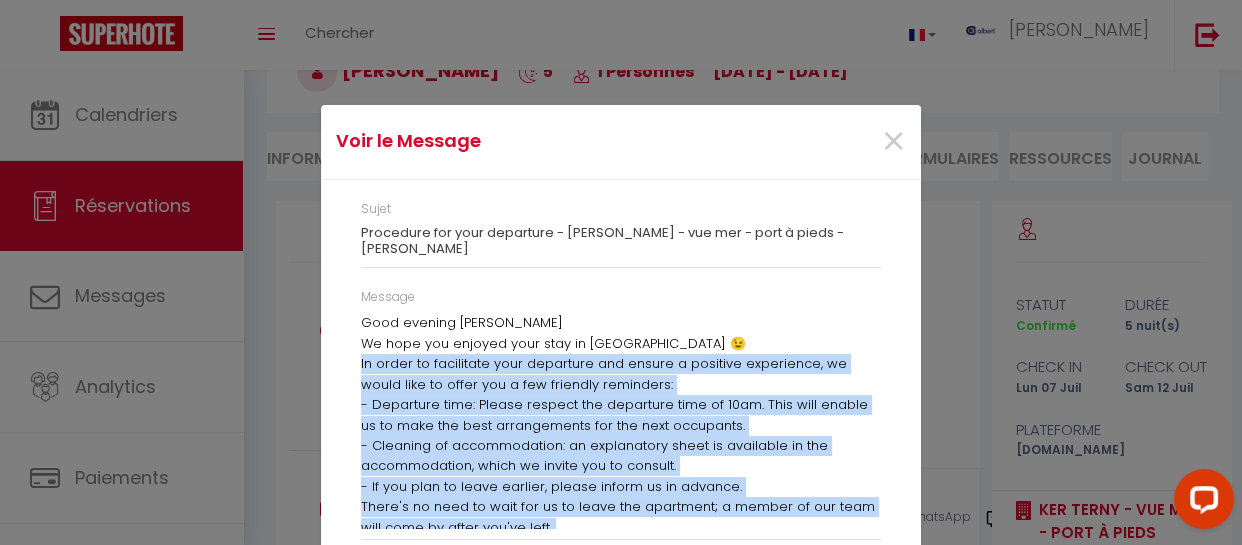 copy on "In order to facilitate your departure and ensure a positive experience, we would like to offer you a few friendly reminders:
- Departure time: Please respect the departure time of 10am. This will enable us to make the best arrangements for the next occupants.
- Cleaning of accommodation: an explanatory sheet is available in the accommodation, which we invite you to consult.
- If you plan to leave earlier, please inform us in advance.
There's no need to wait for us to leave the apartment; a member of our team will come by after you've left.
We thank you for your cooperation and for respecting these instructions. This helps to ensure an optimal experience for all our tenants.
Please do not hesitate to contact us if you have any questions. We wish you an excellent departure!
Yours sincerely
The Hellobibi team" 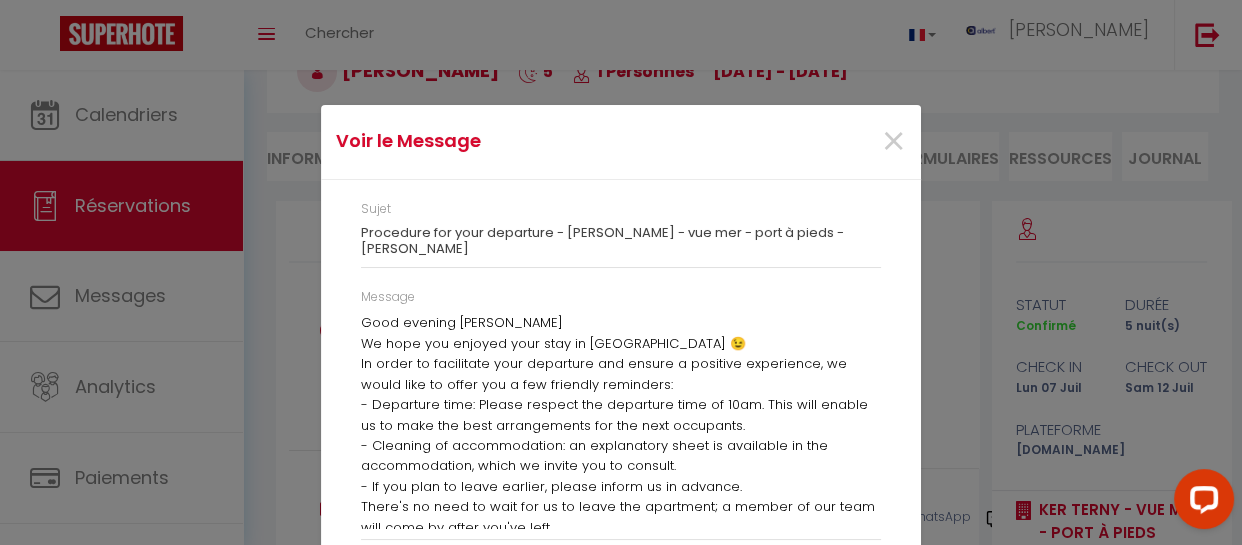 click on "×" at bounding box center (819, 142) 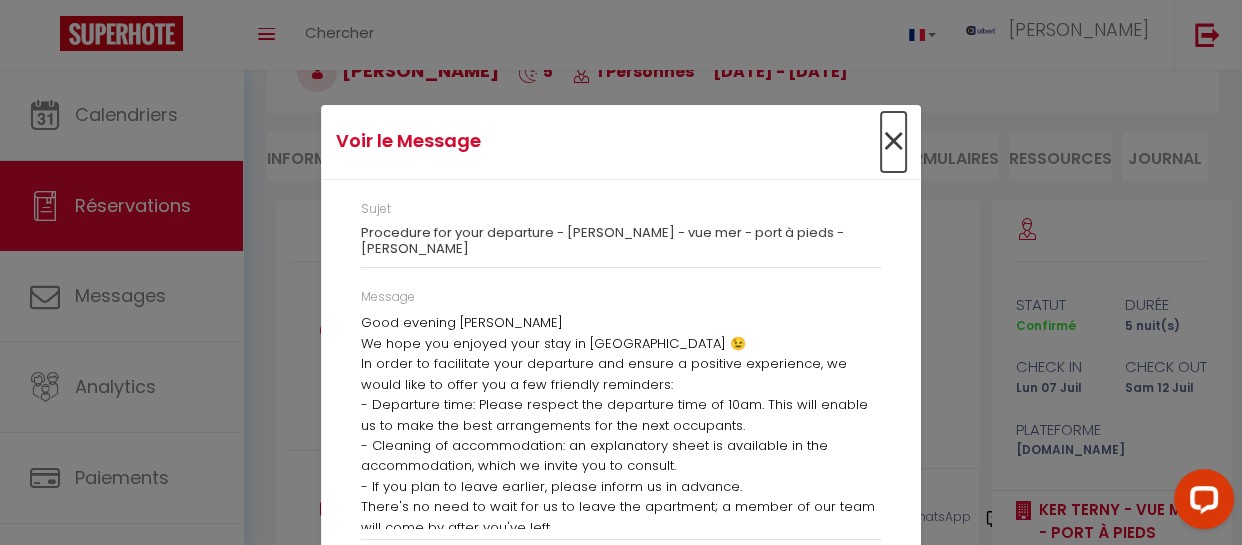 click on "×" at bounding box center [893, 142] 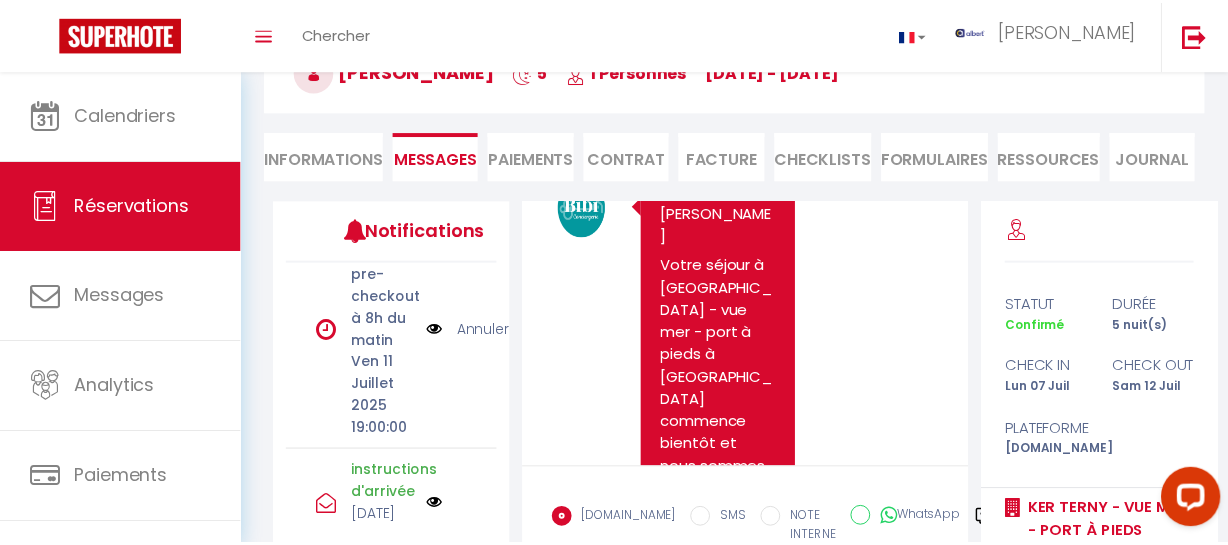 scroll, scrollTop: 4545, scrollLeft: 0, axis: vertical 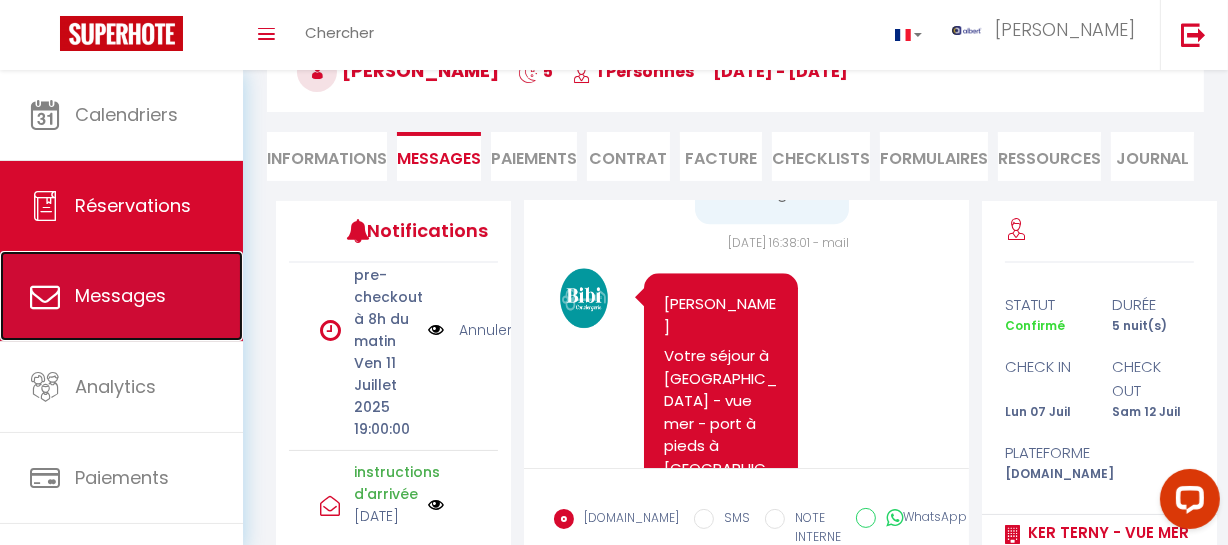 click on "Messages" at bounding box center (120, 295) 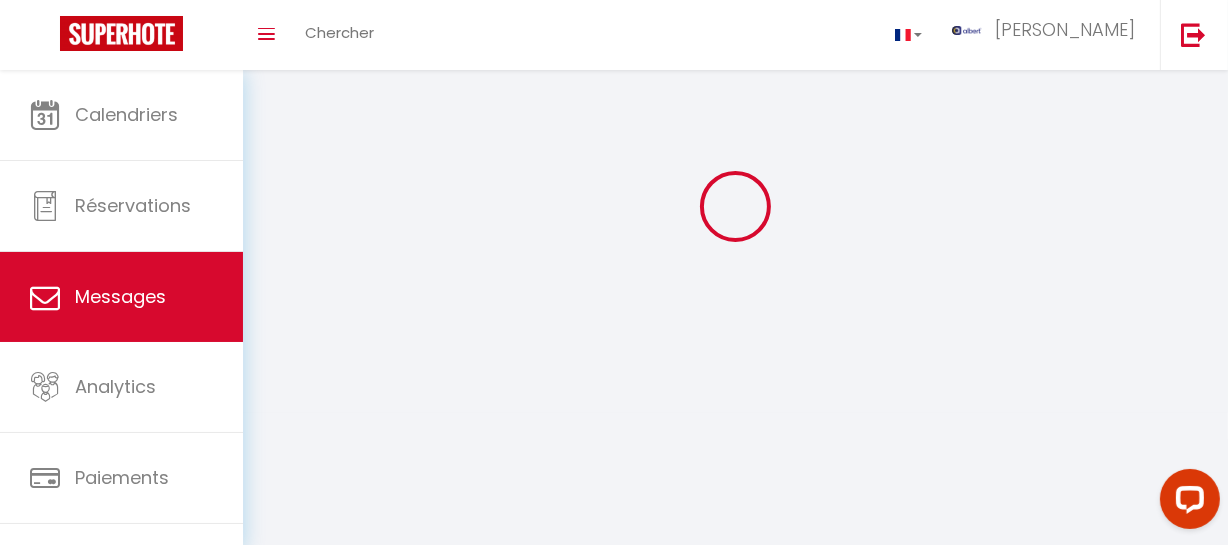 scroll, scrollTop: 0, scrollLeft: 0, axis: both 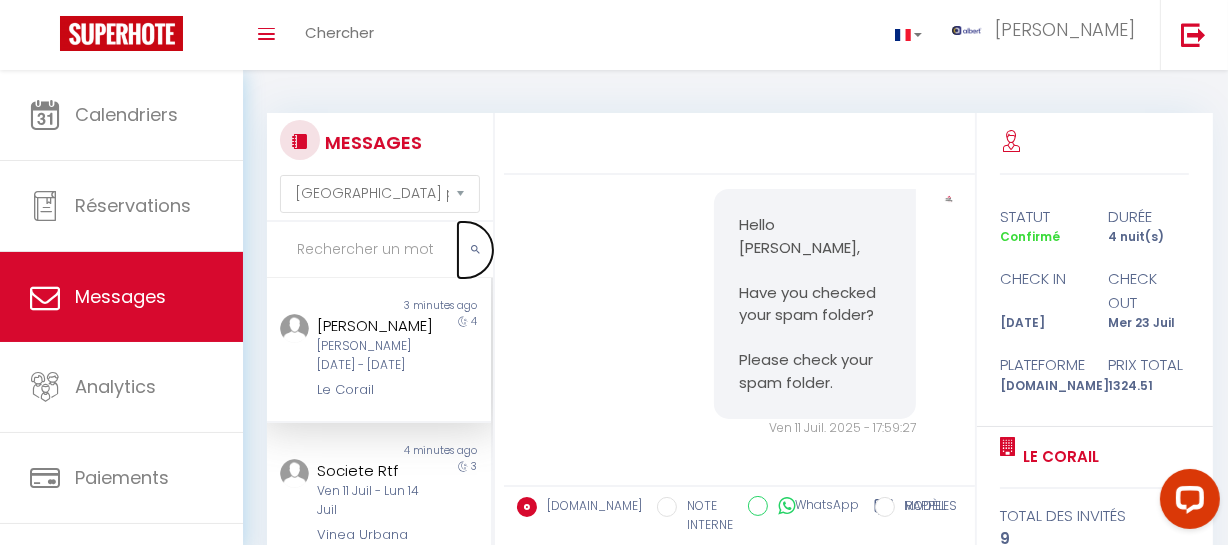 click at bounding box center [380, 250] 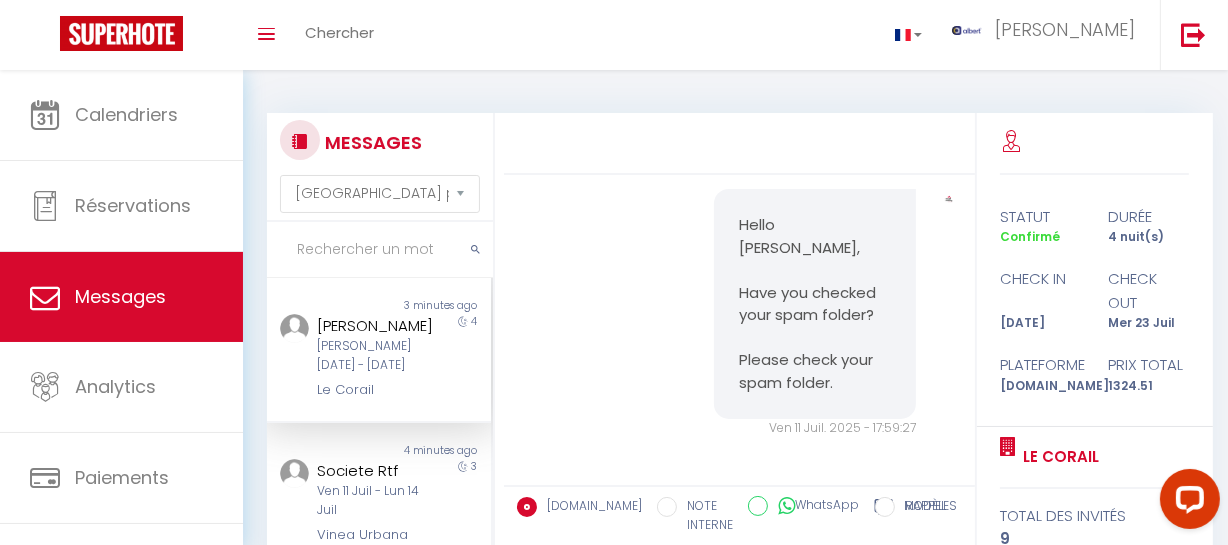 click at bounding box center [380, 250] 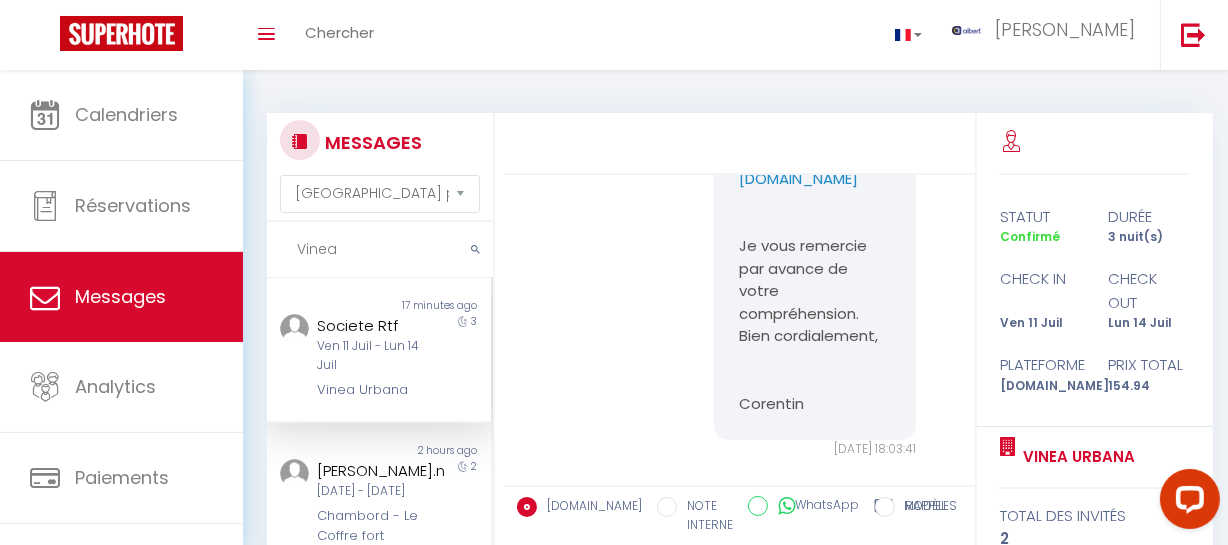 scroll, scrollTop: 7728, scrollLeft: 0, axis: vertical 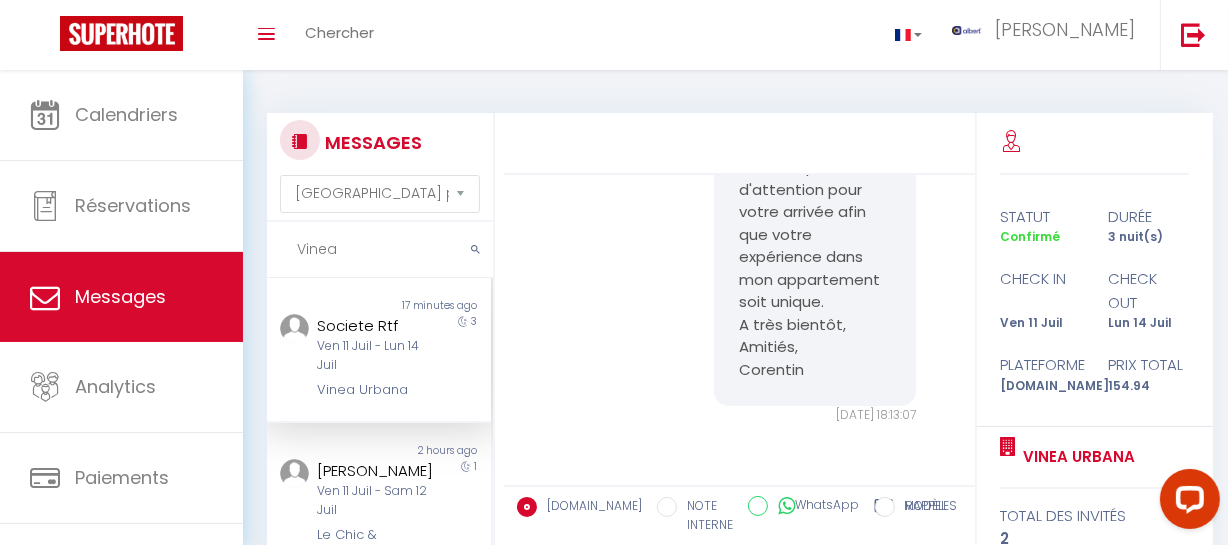 type on "Vinea" 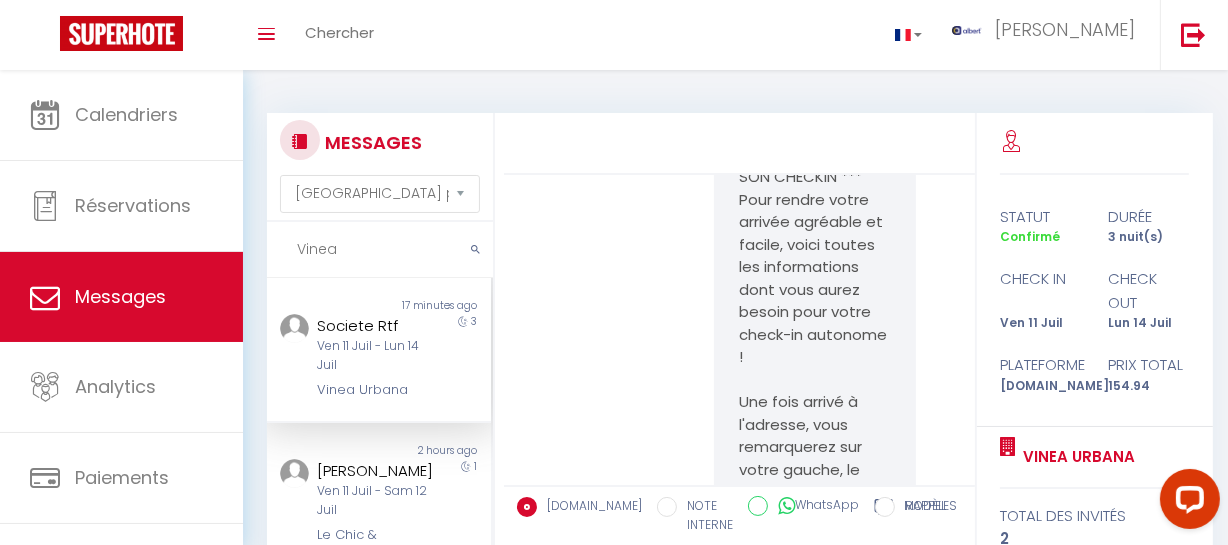 scroll, scrollTop: 3728, scrollLeft: 0, axis: vertical 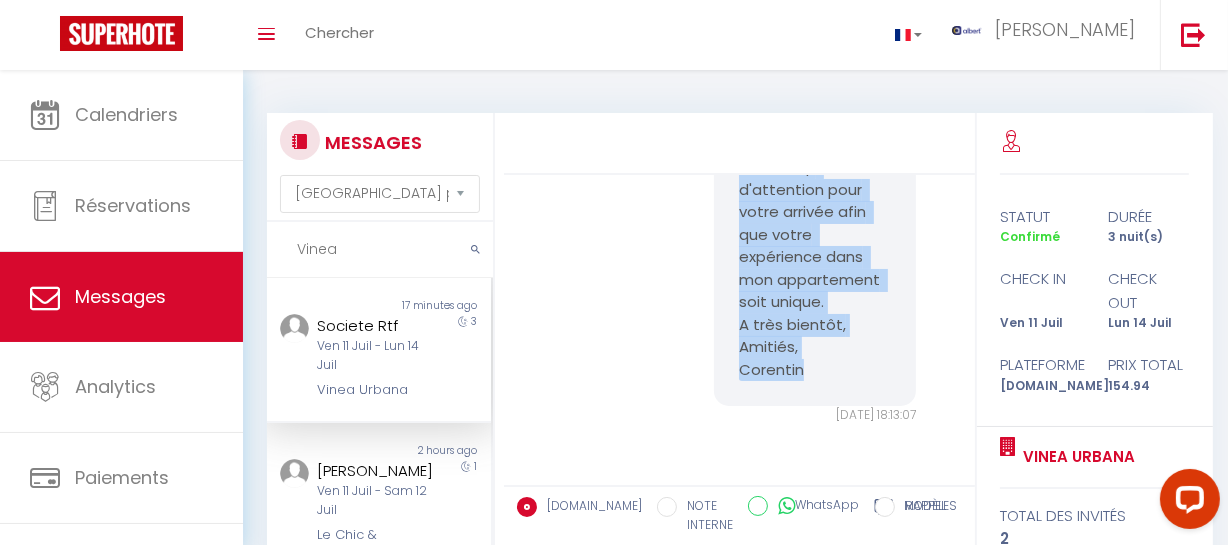 drag, startPoint x: 720, startPoint y: 345, endPoint x: 808, endPoint y: 380, distance: 94.7048 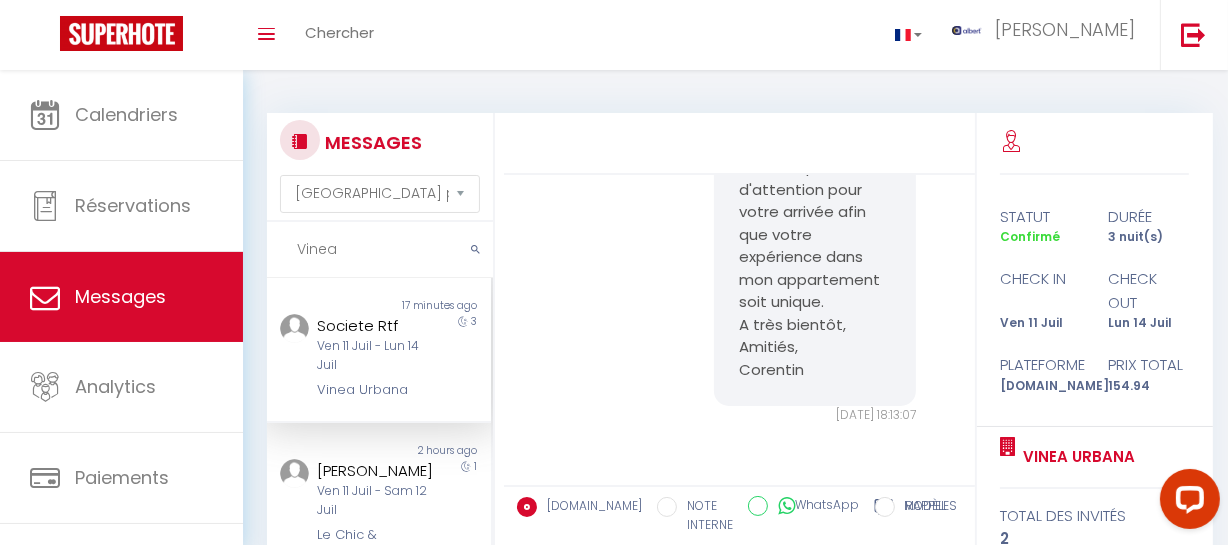 drag, startPoint x: 342, startPoint y: 256, endPoint x: 239, endPoint y: 247, distance: 103.392456 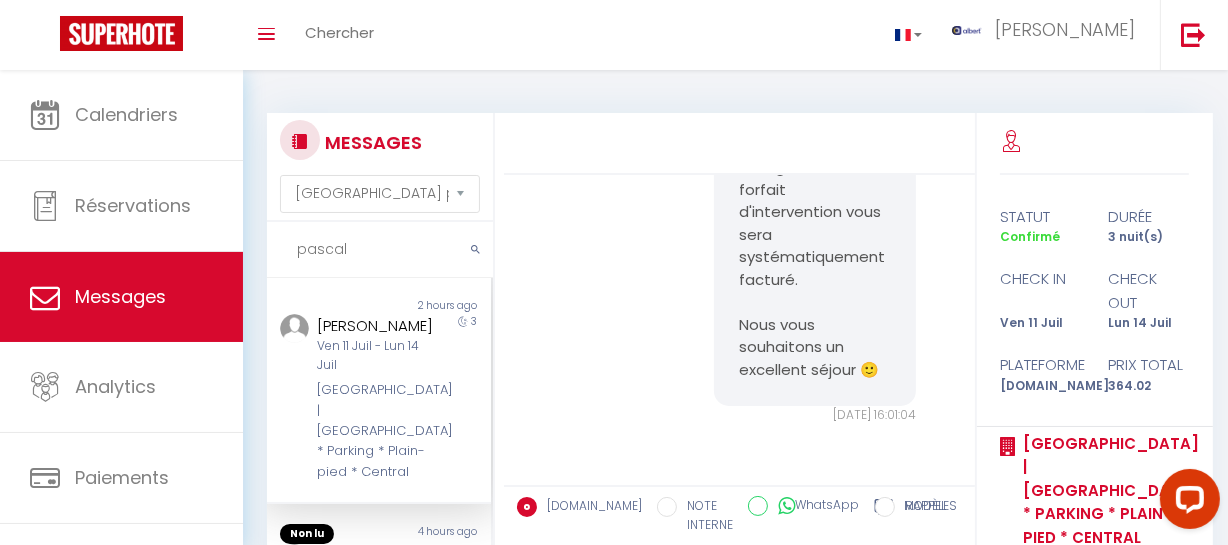 scroll, scrollTop: 13389, scrollLeft: 0, axis: vertical 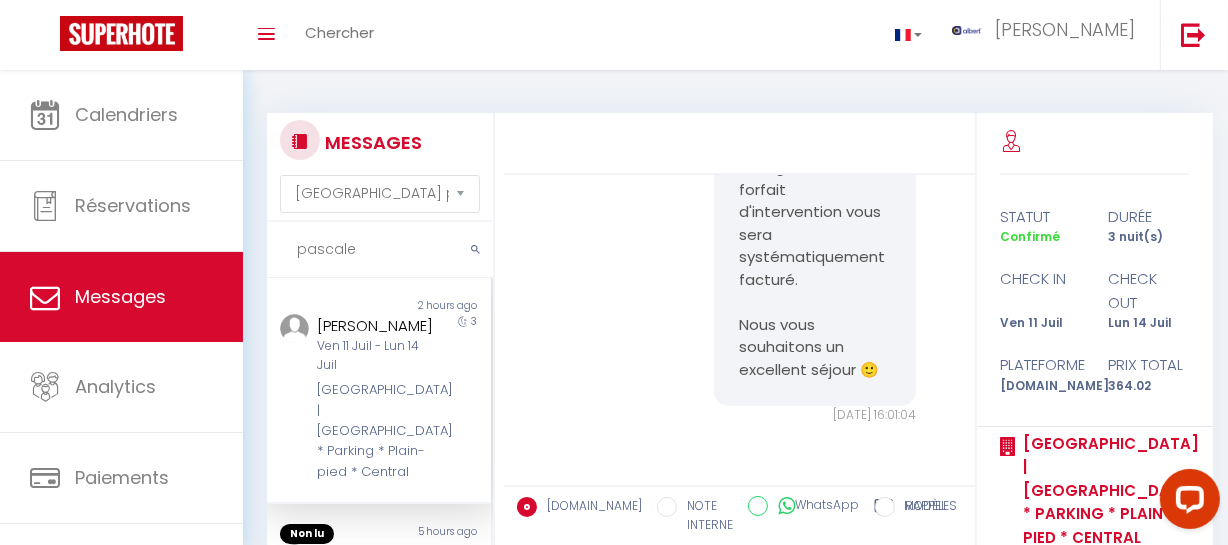 type on "pascale" 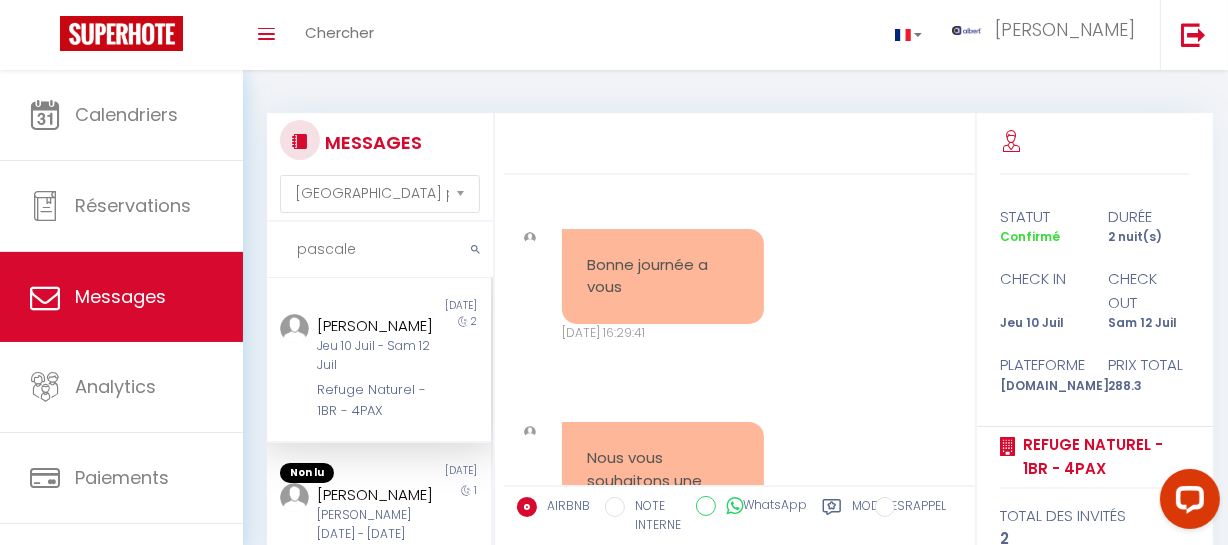 scroll, scrollTop: 8704, scrollLeft: 0, axis: vertical 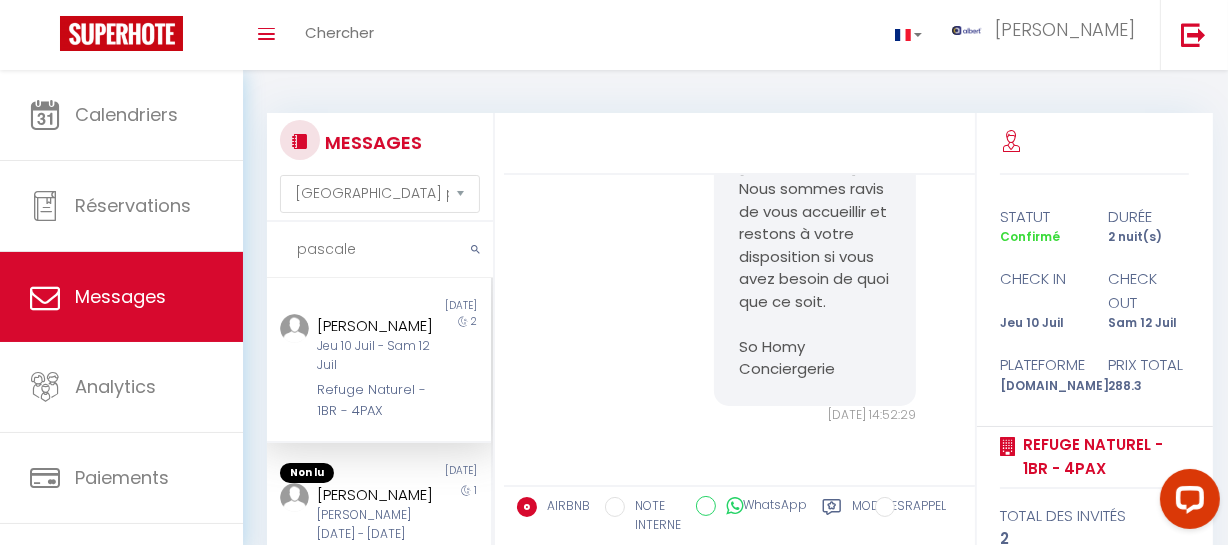 drag, startPoint x: 328, startPoint y: 260, endPoint x: 264, endPoint y: 257, distance: 64.070274 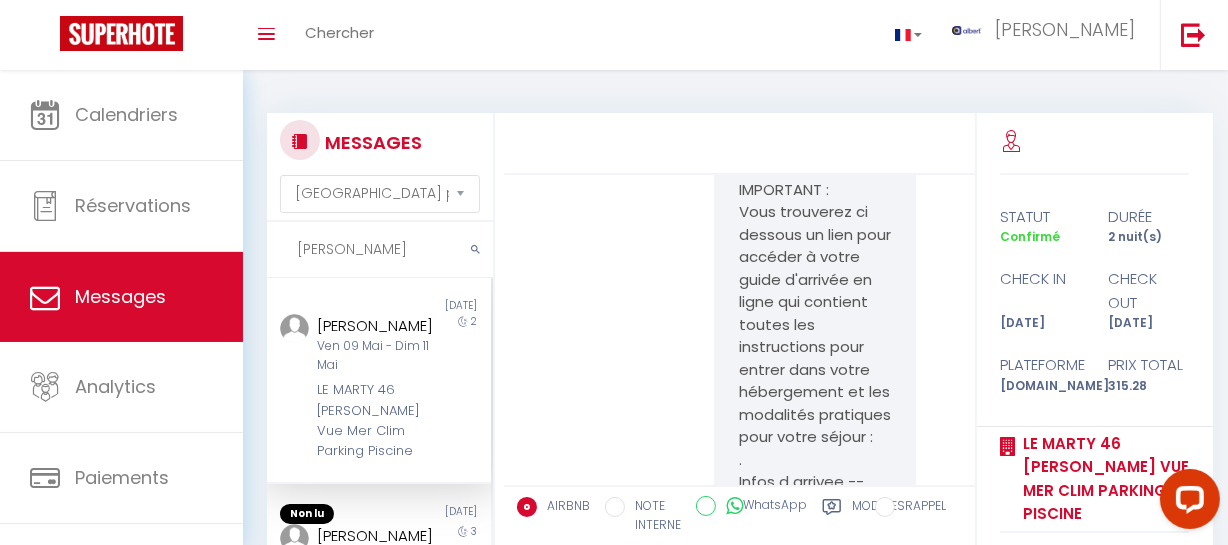 scroll, scrollTop: 15843, scrollLeft: 0, axis: vertical 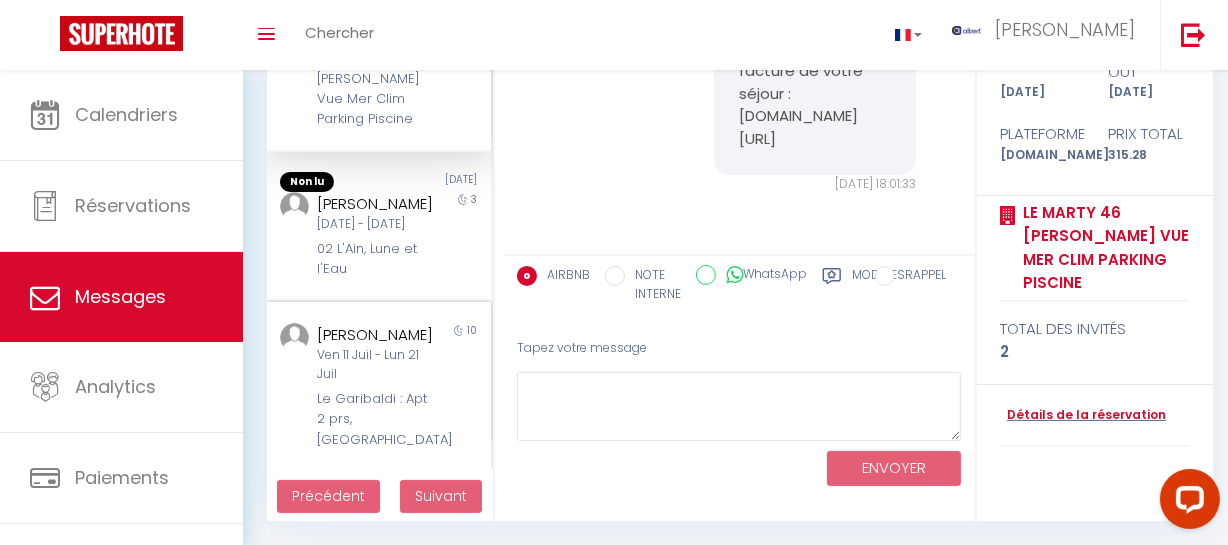 type on "[PERSON_NAME]" 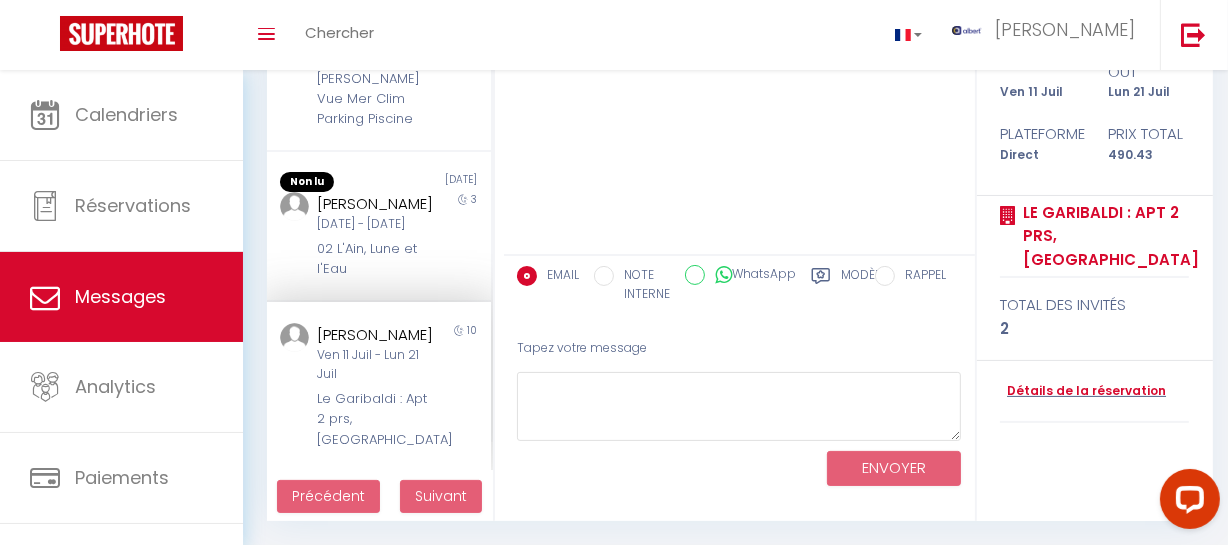 scroll, scrollTop: 0, scrollLeft: 0, axis: both 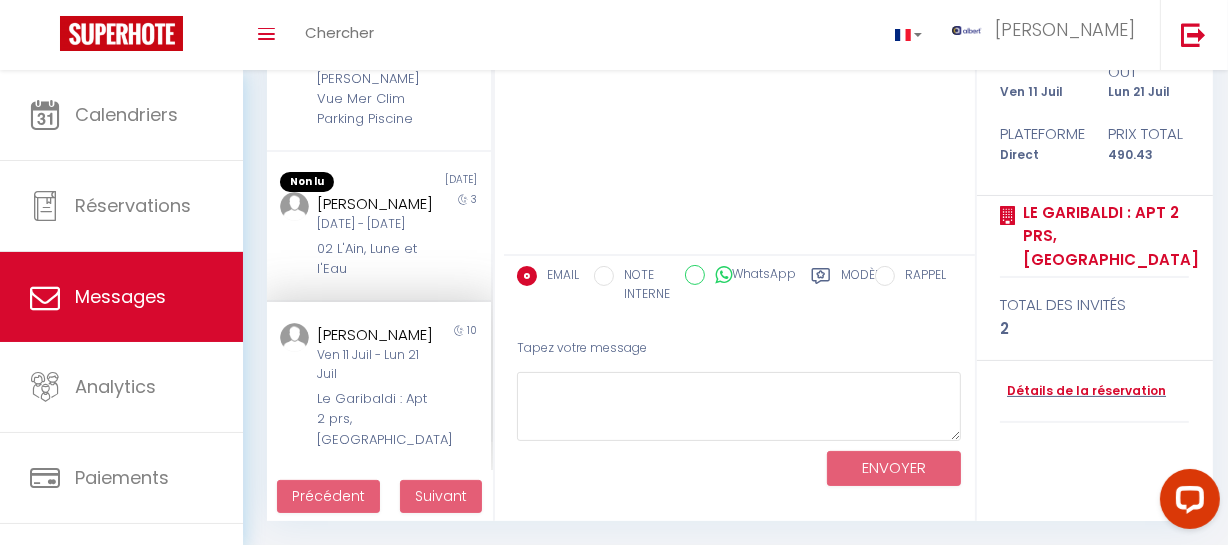 click on "Le Garibaldi : Apt 2 prs, [GEOGRAPHIC_DATA]" at bounding box center (375, 419) 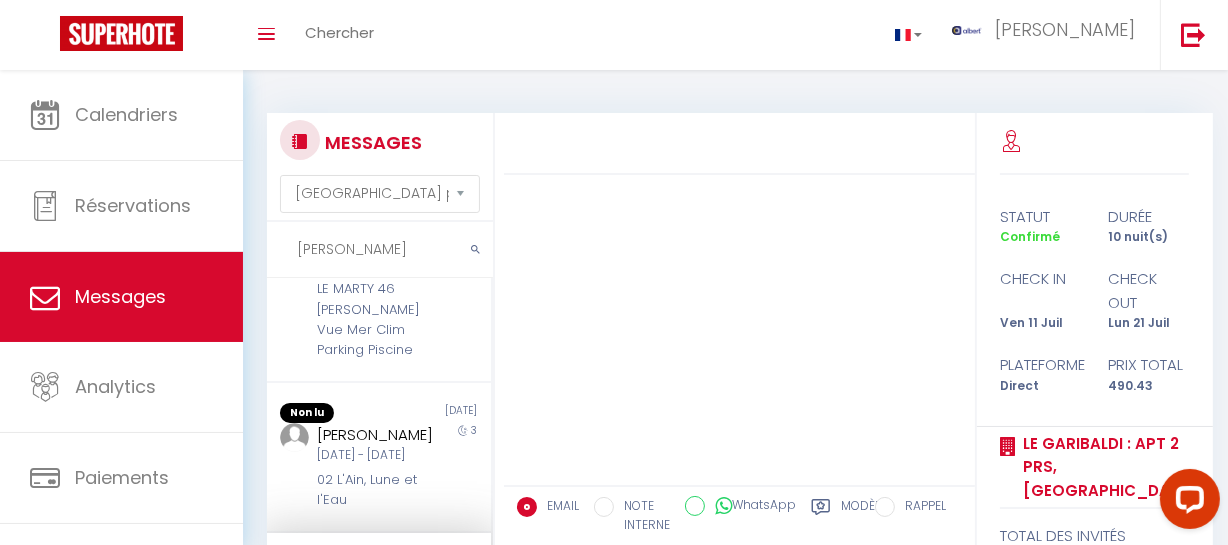 scroll, scrollTop: 181, scrollLeft: 0, axis: vertical 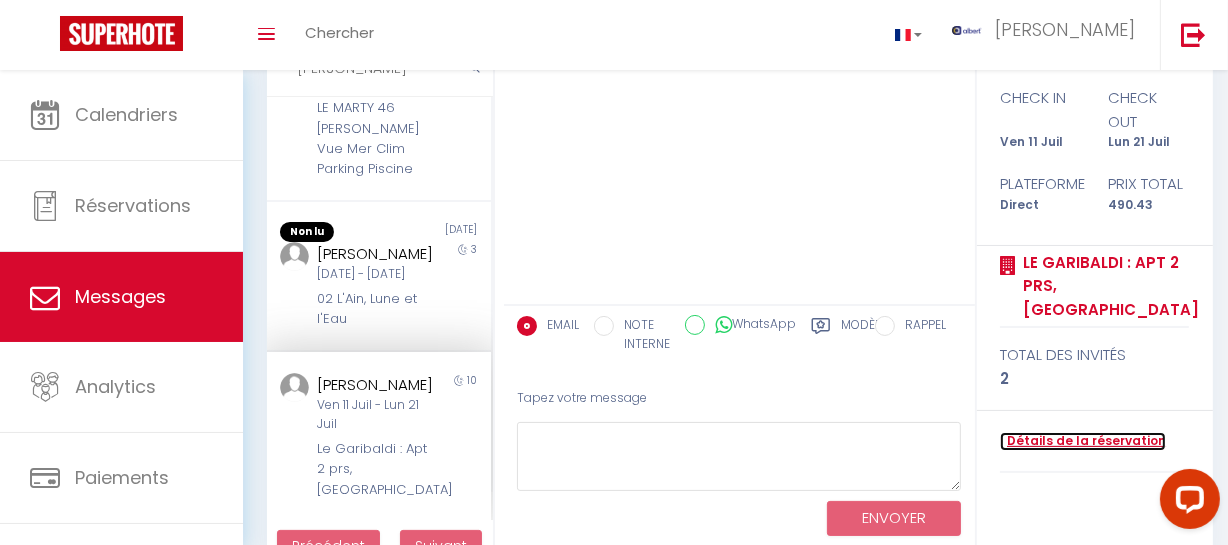 click on "Détails de la réservation" at bounding box center [1083, 441] 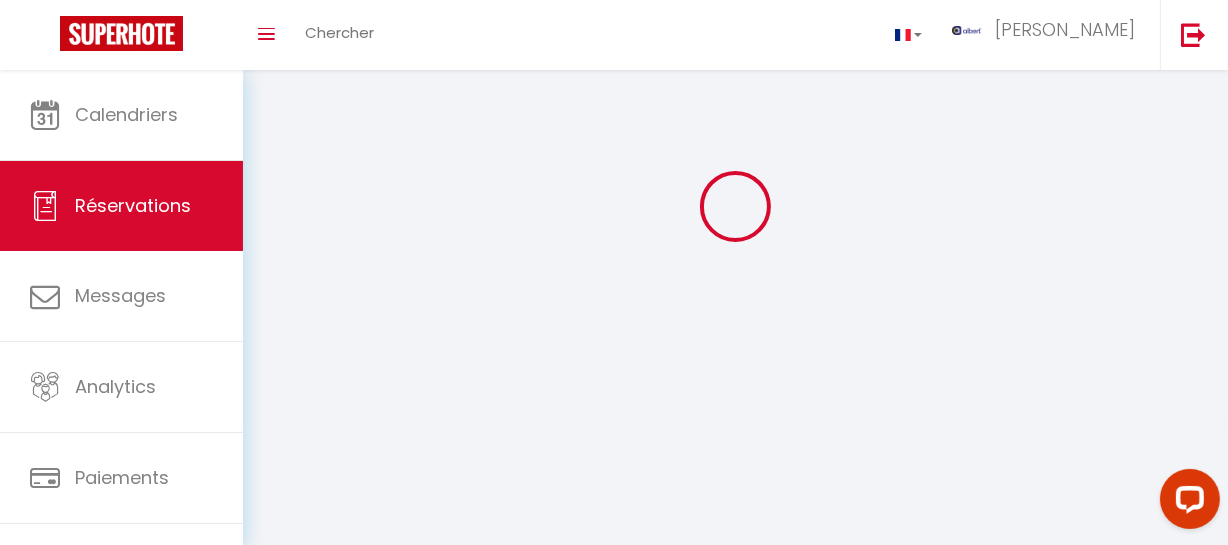 scroll, scrollTop: 0, scrollLeft: 0, axis: both 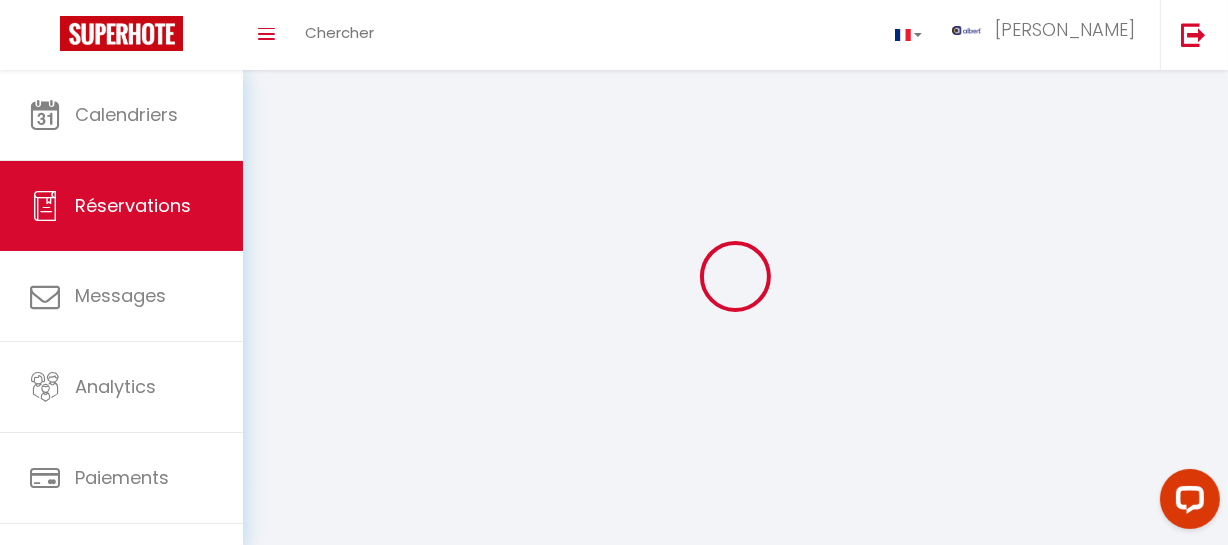 select 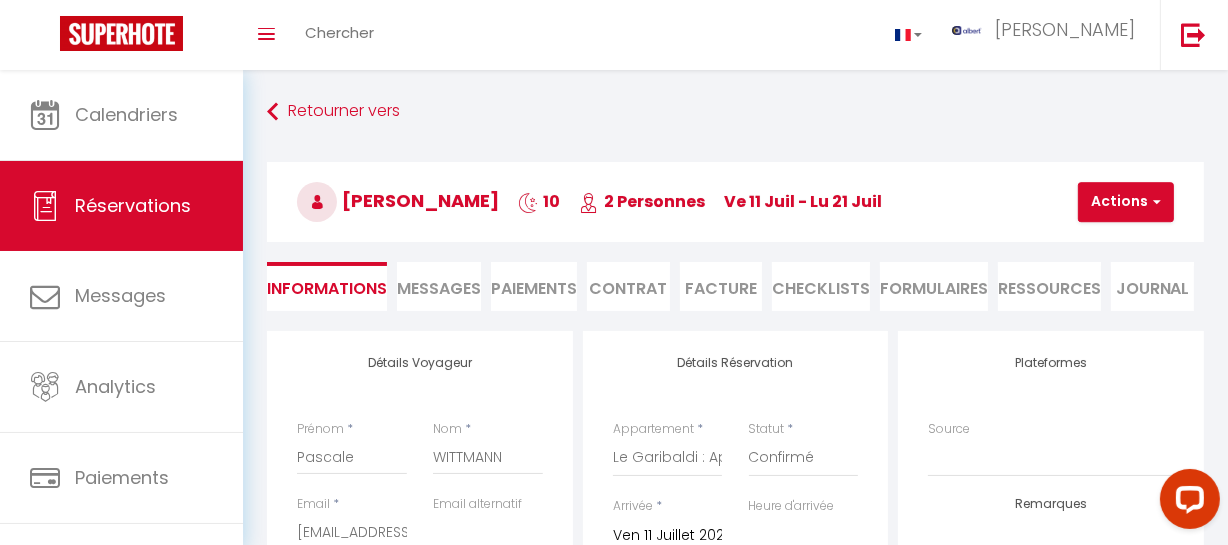 select 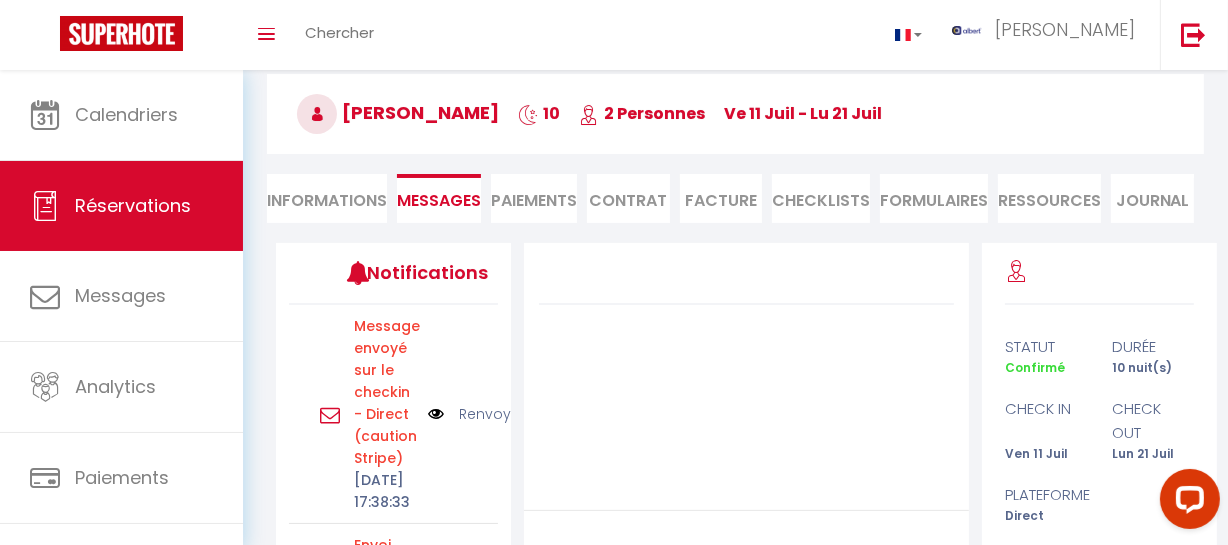 scroll, scrollTop: 90, scrollLeft: 0, axis: vertical 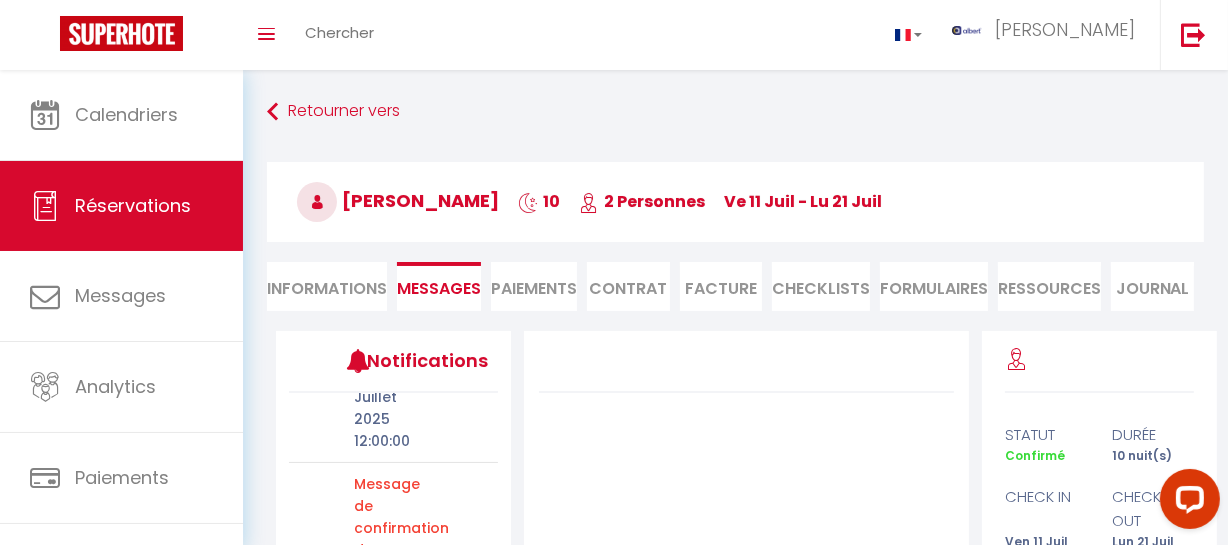 click on "Paiements" at bounding box center (534, 286) 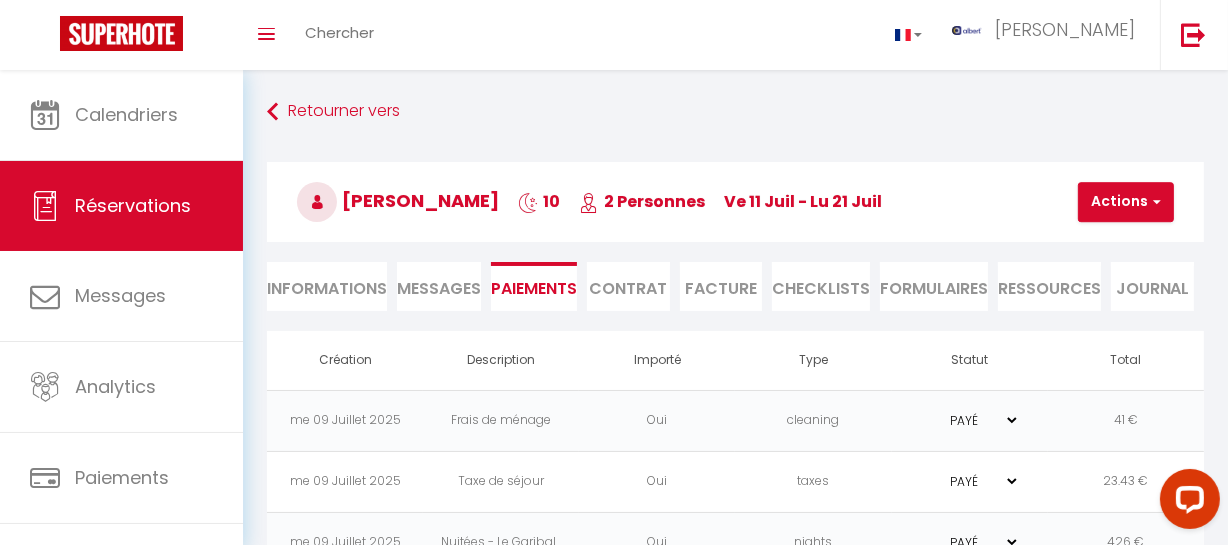 scroll, scrollTop: 70, scrollLeft: 0, axis: vertical 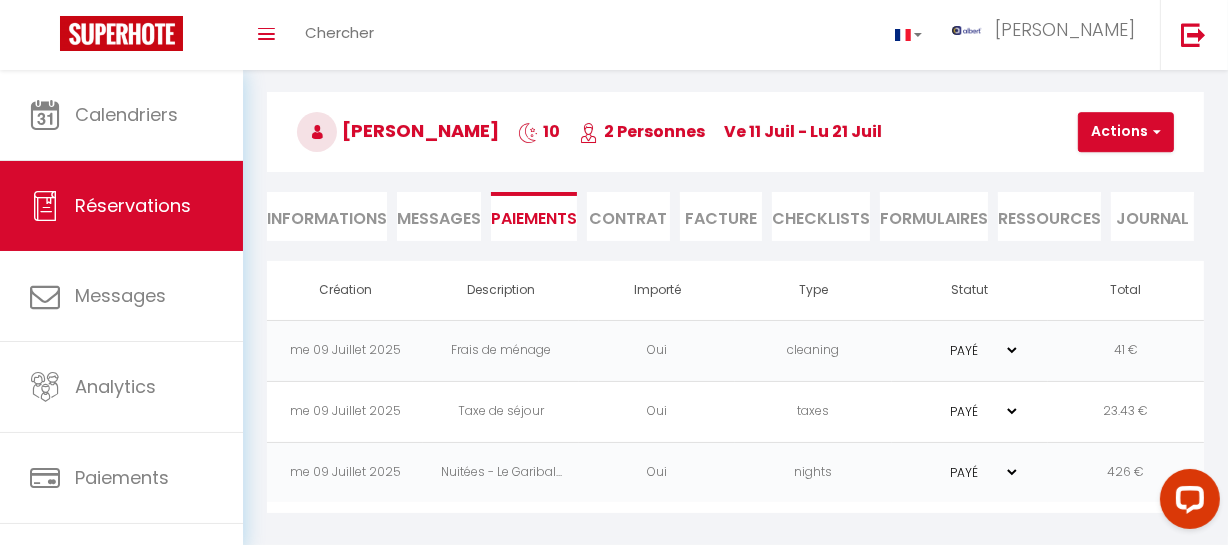 click on "Messages" at bounding box center (439, 216) 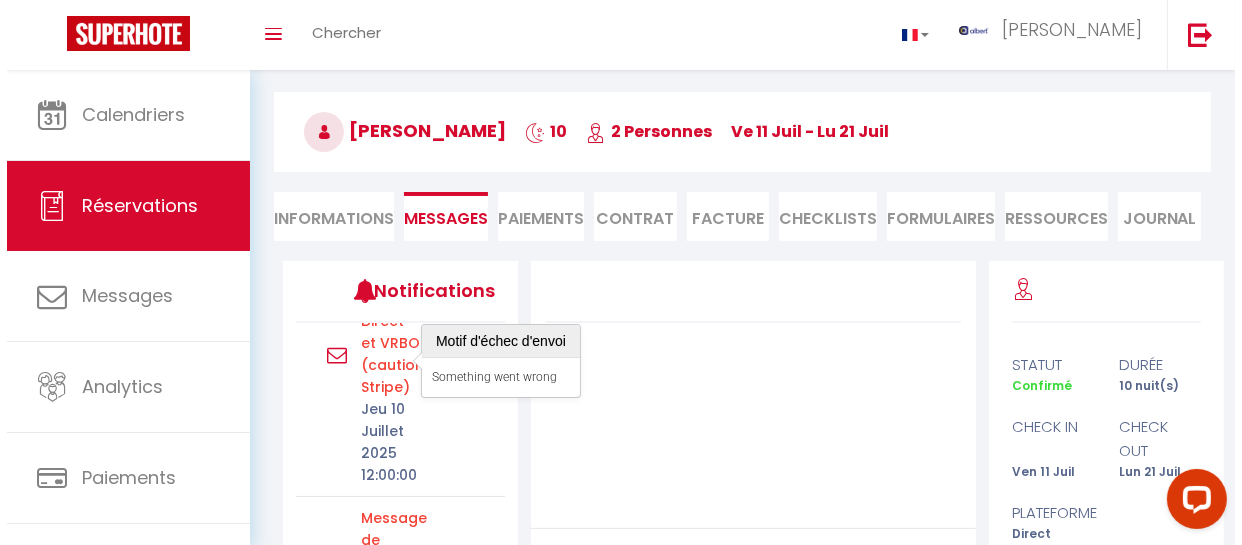 scroll, scrollTop: 639, scrollLeft: 0, axis: vertical 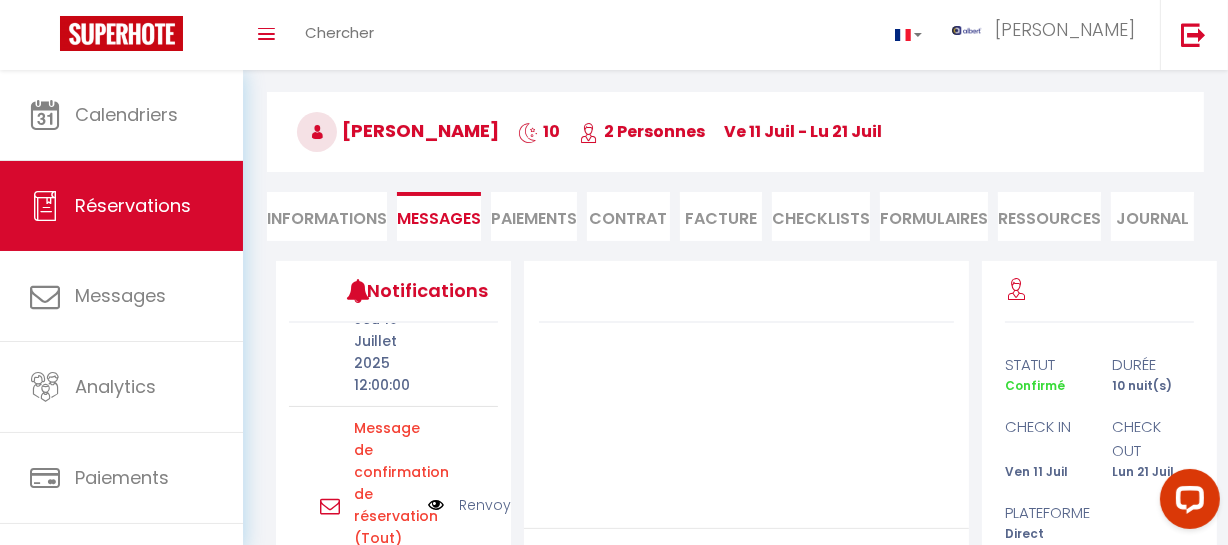 click at bounding box center (436, 264) 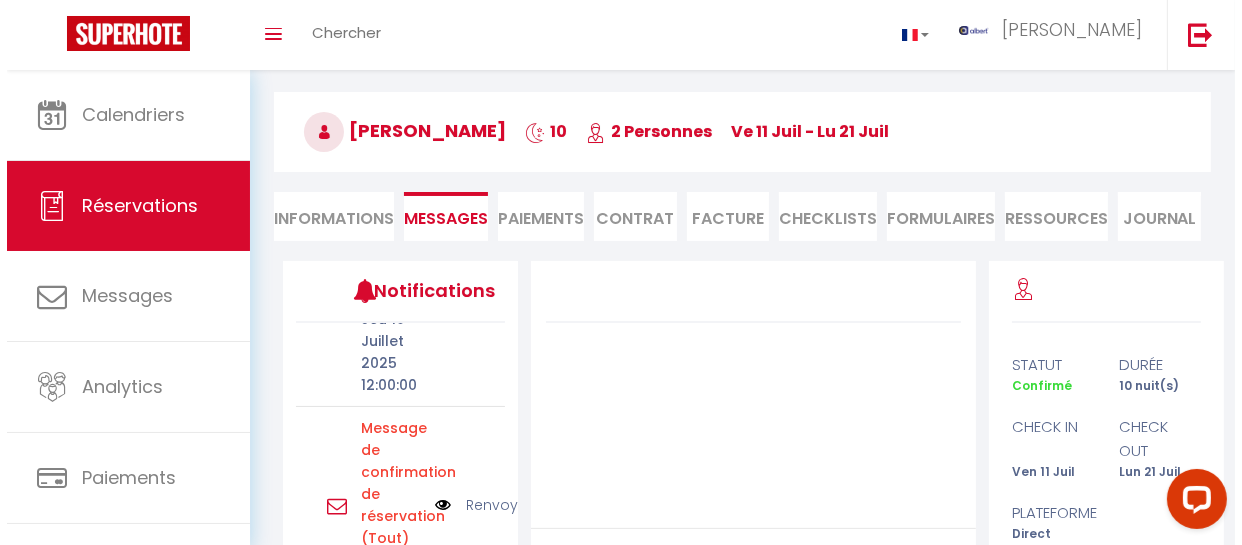 scroll, scrollTop: 628, scrollLeft: 0, axis: vertical 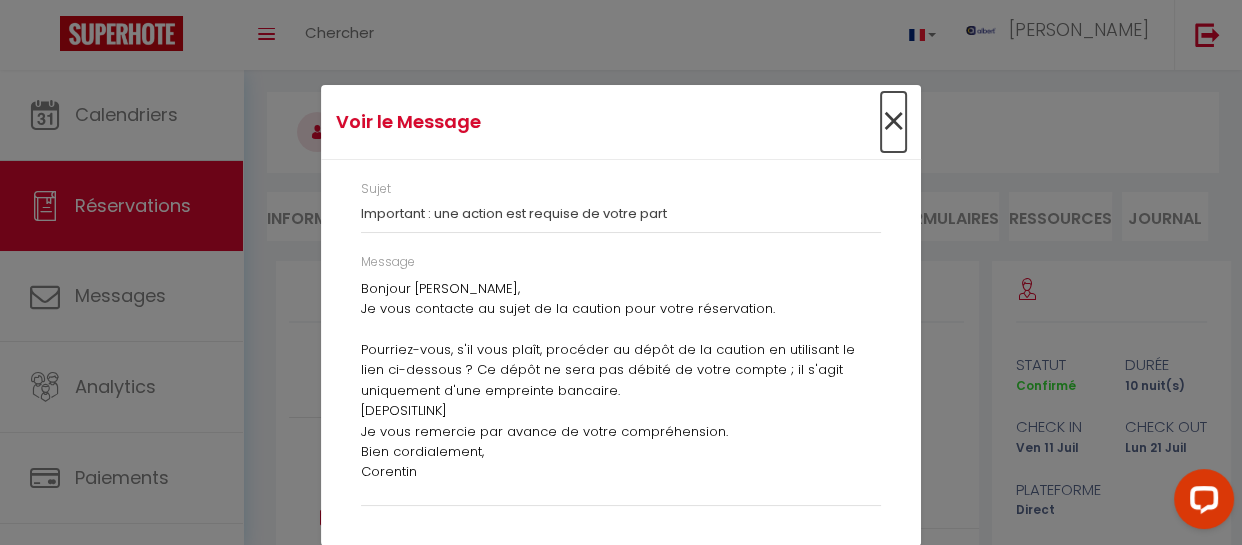 click on "×" at bounding box center [893, 122] 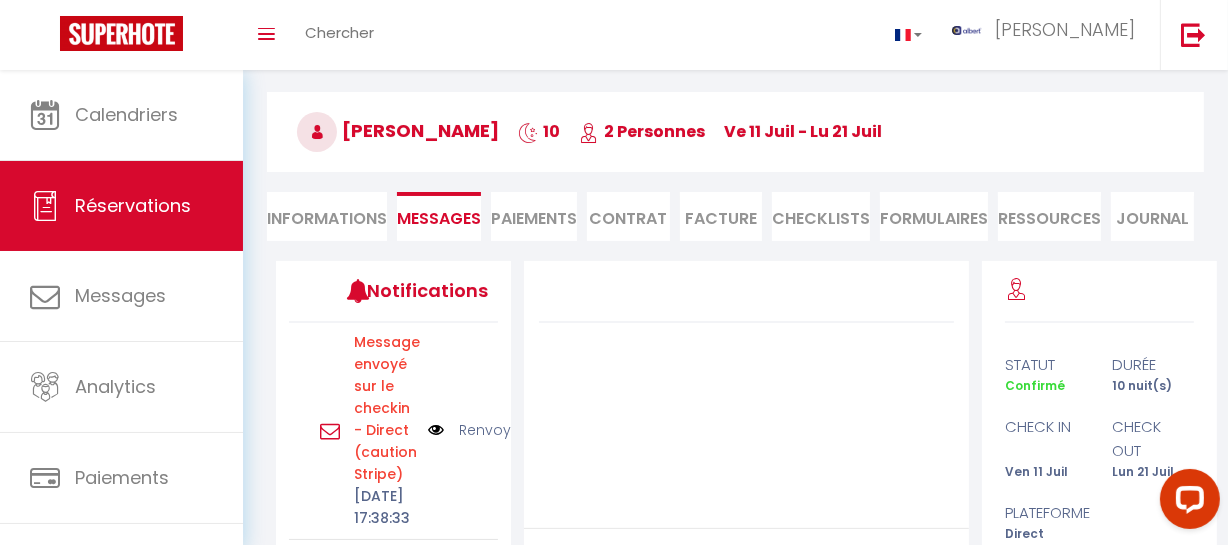 scroll, scrollTop: 0, scrollLeft: 0, axis: both 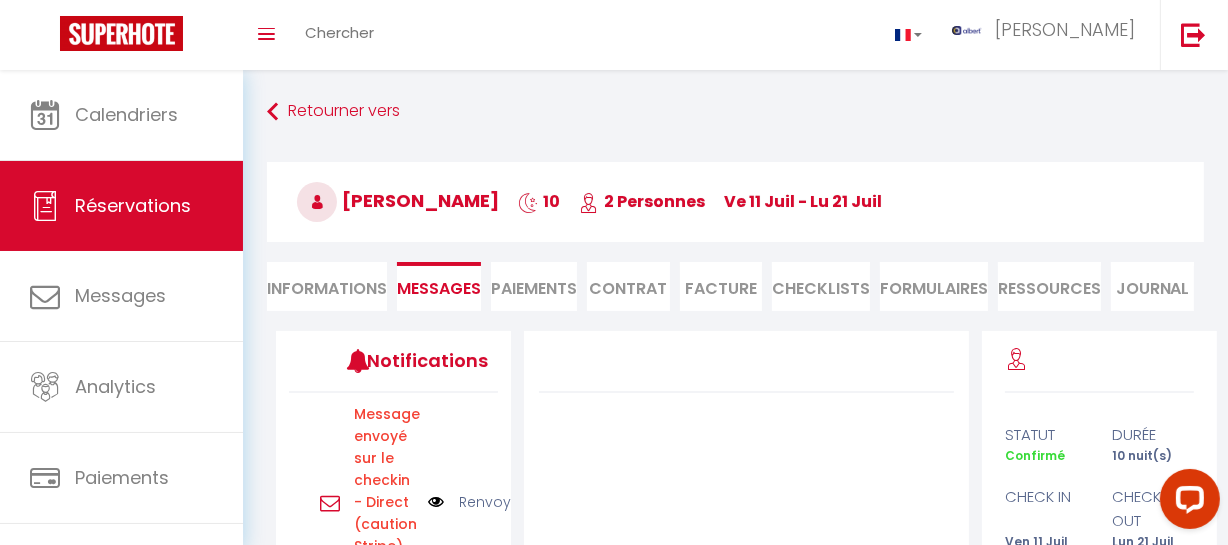 click at bounding box center (436, 502) 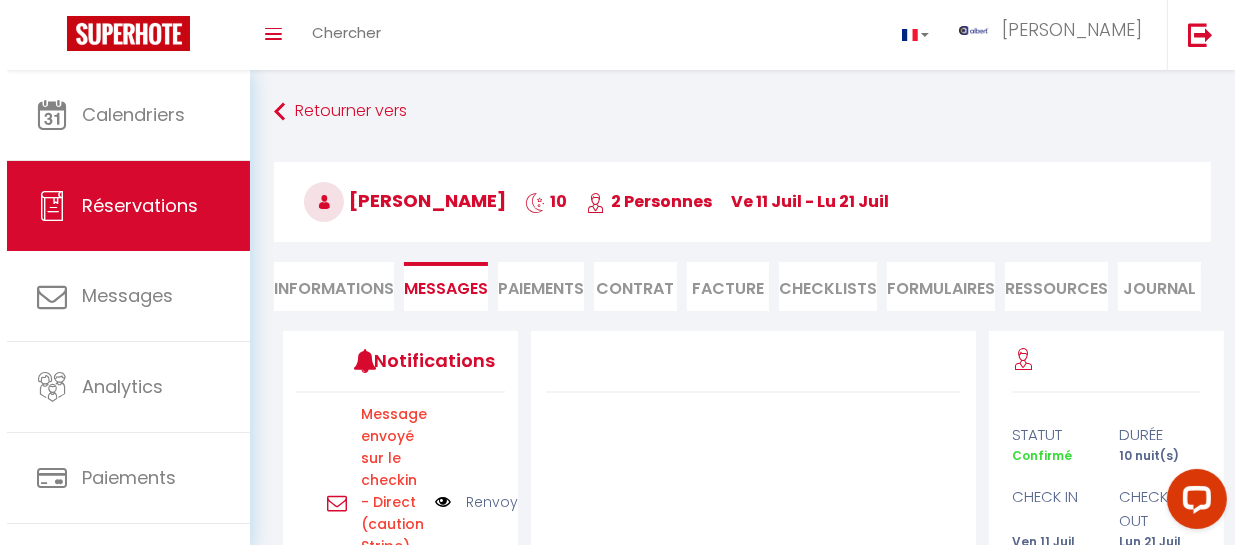 scroll, scrollTop: 0, scrollLeft: 0, axis: both 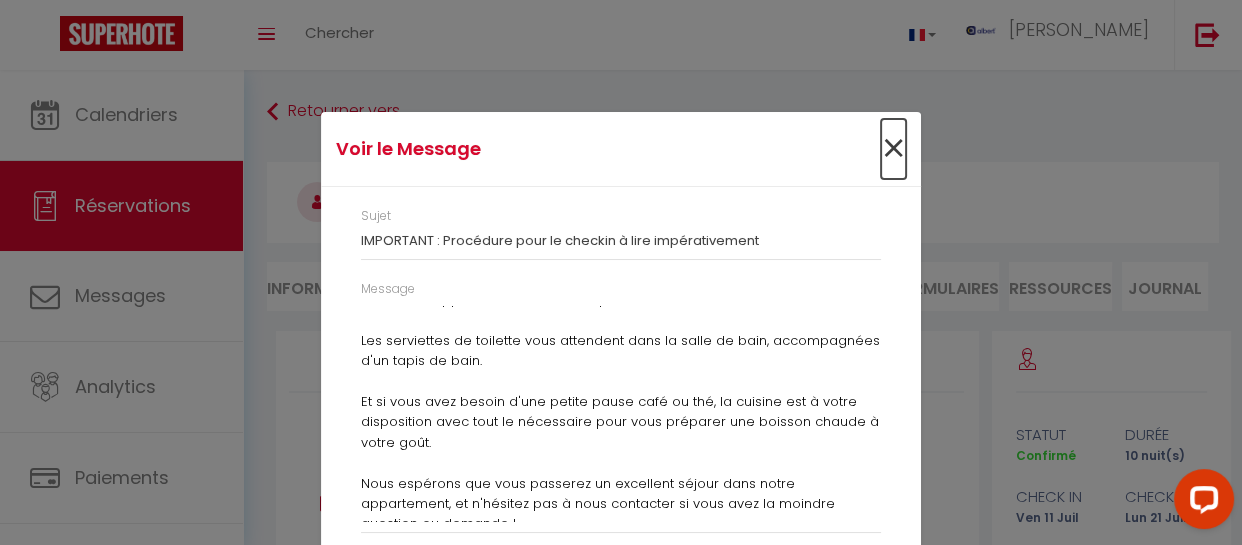 click on "×" at bounding box center [893, 149] 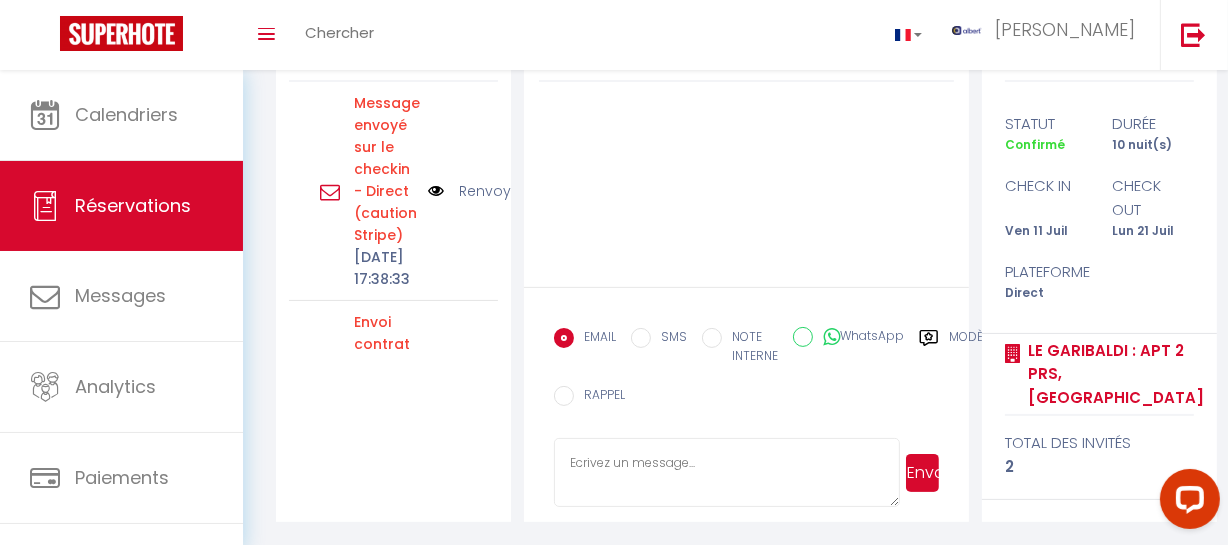 scroll, scrollTop: 0, scrollLeft: 0, axis: both 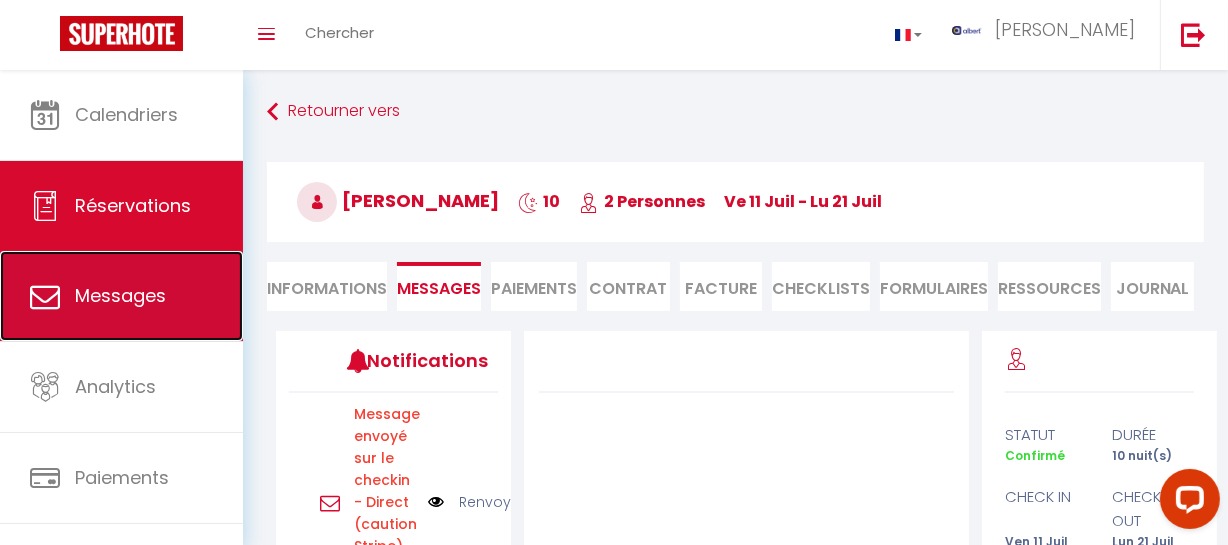 click on "Messages" at bounding box center (121, 296) 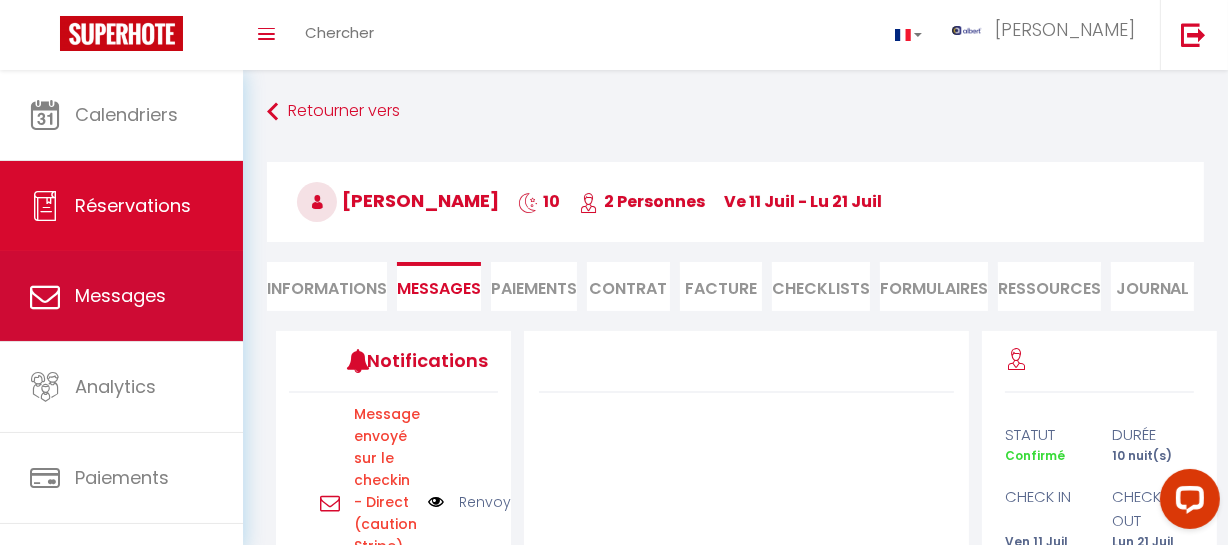 select on "message" 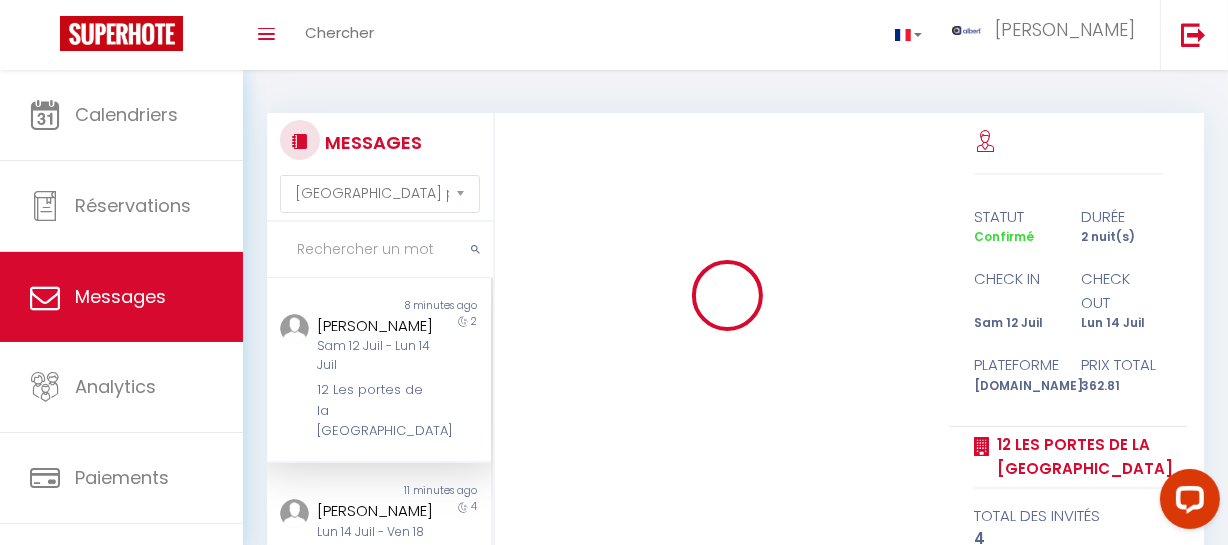 click at bounding box center [380, 250] 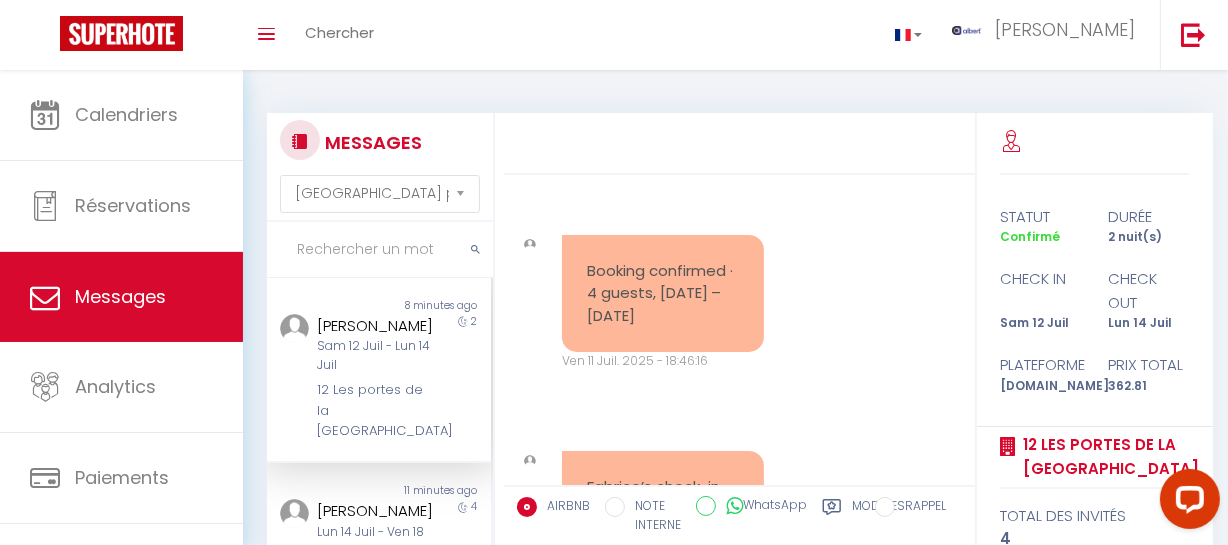 scroll, scrollTop: 4385, scrollLeft: 0, axis: vertical 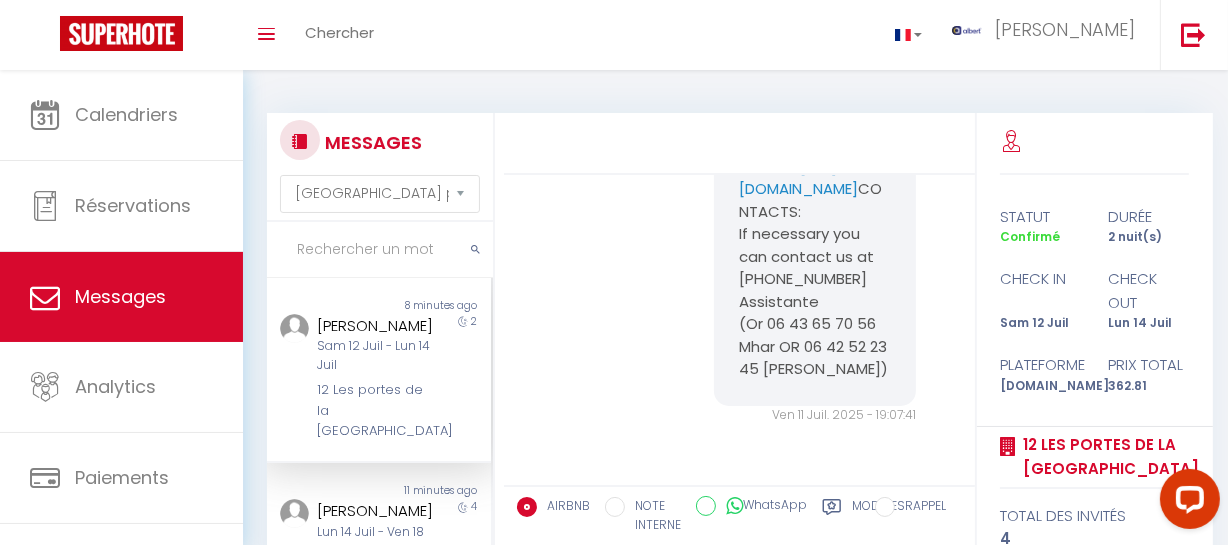 paste on "[PERSON_NAME]" 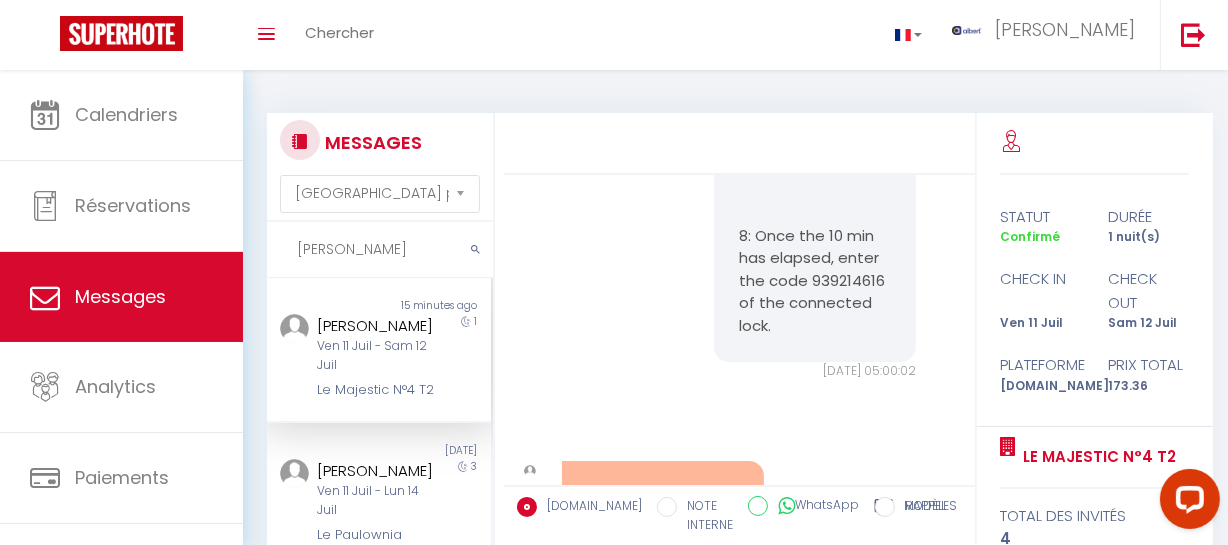 scroll, scrollTop: 22969, scrollLeft: 0, axis: vertical 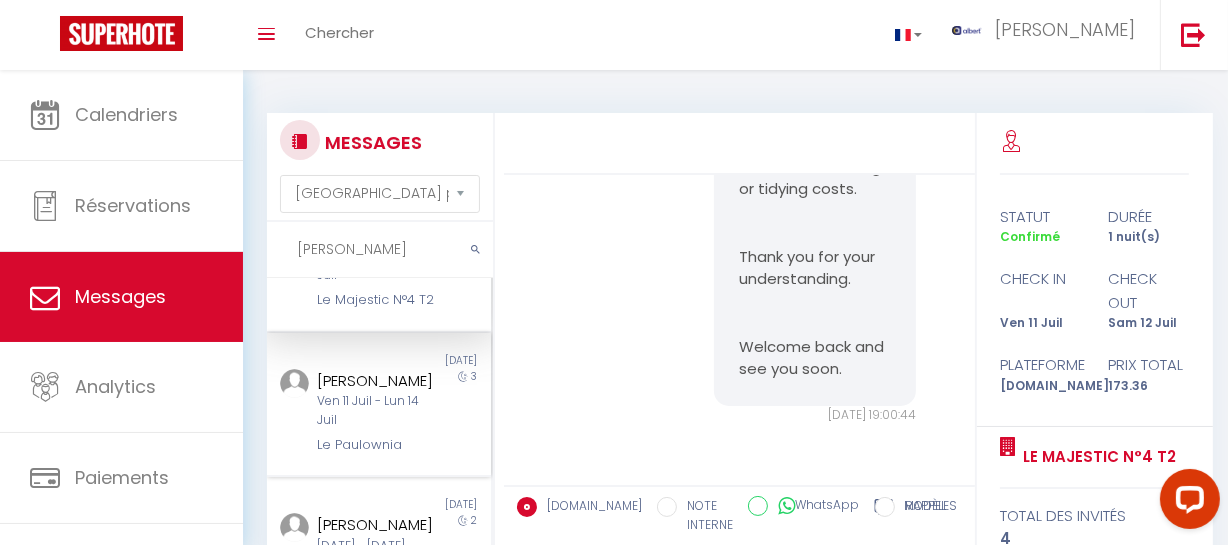 click on "Ven 11 Juil - Lun 14 Juil" at bounding box center (375, 411) 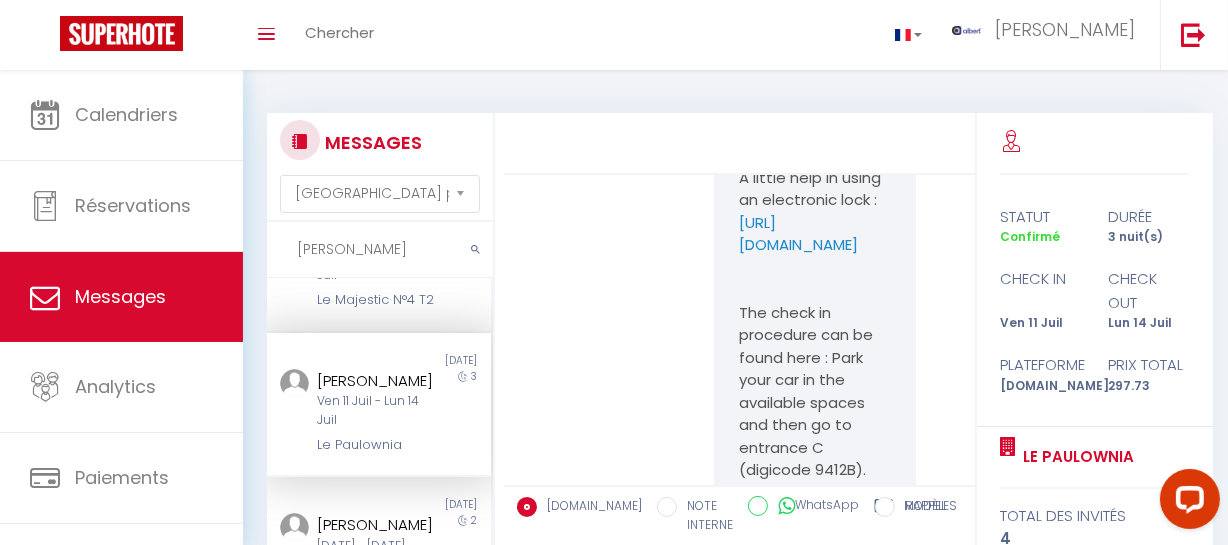 scroll, scrollTop: 4592, scrollLeft: 0, axis: vertical 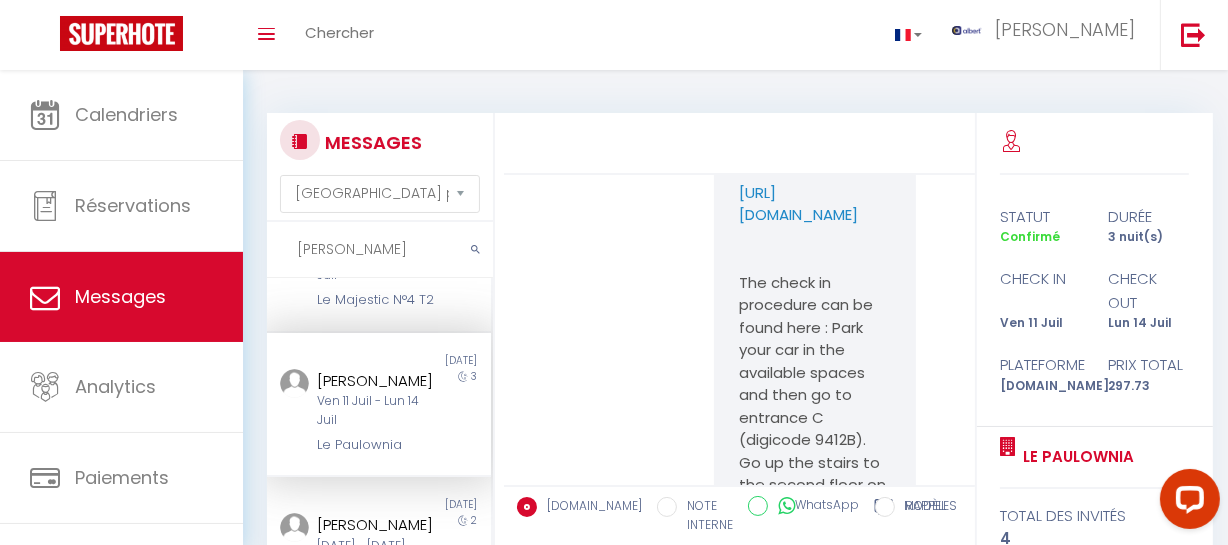 copy on "841836" 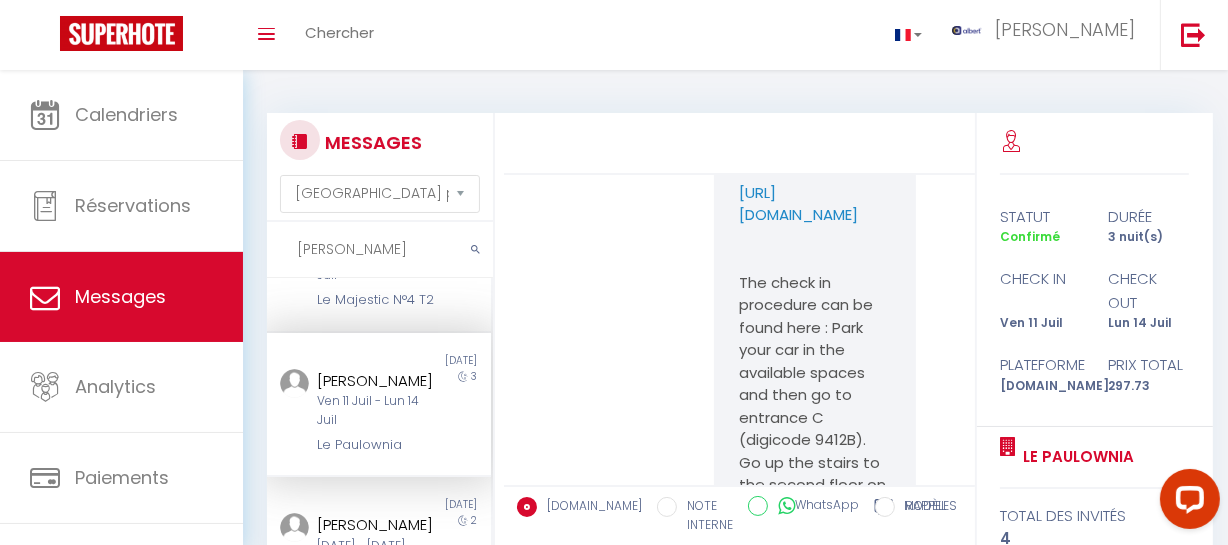 drag, startPoint x: 265, startPoint y: 250, endPoint x: 489, endPoint y: 29, distance: 314.66968 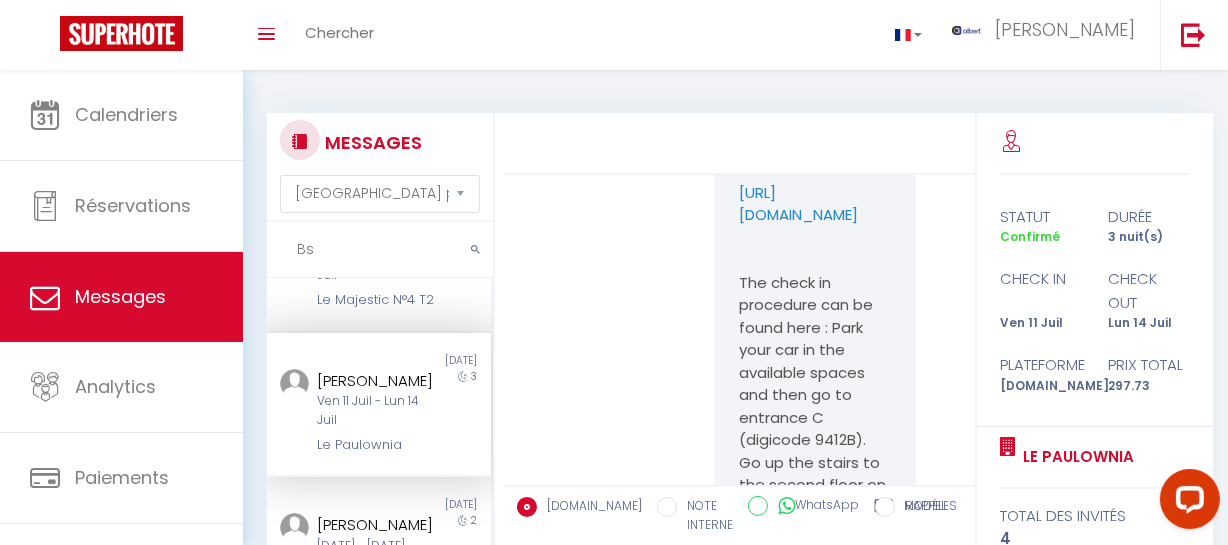 type on "B" 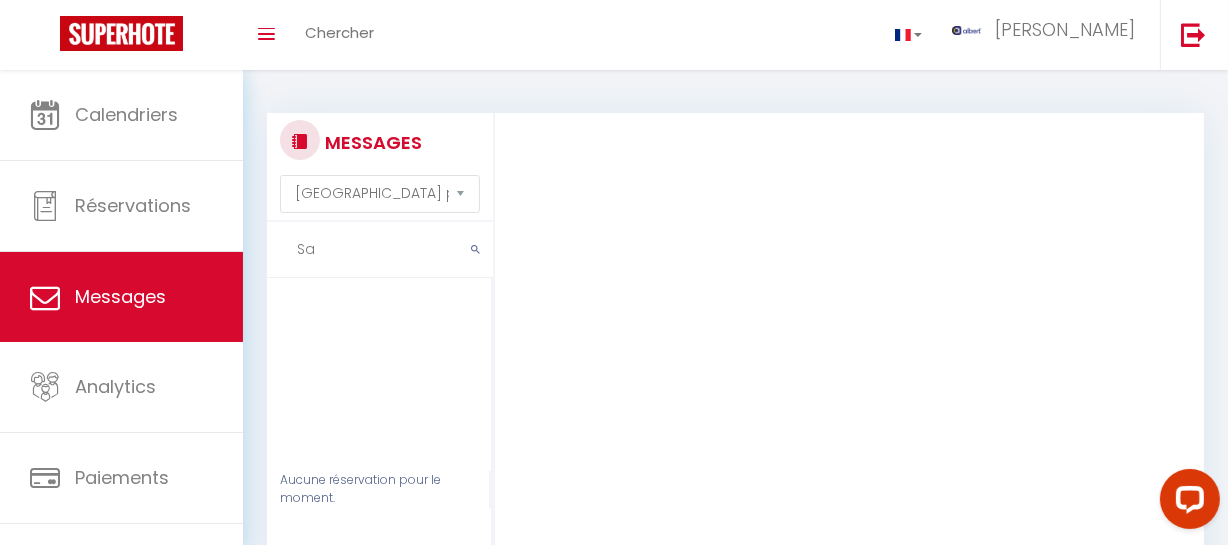 scroll, scrollTop: 0, scrollLeft: 0, axis: both 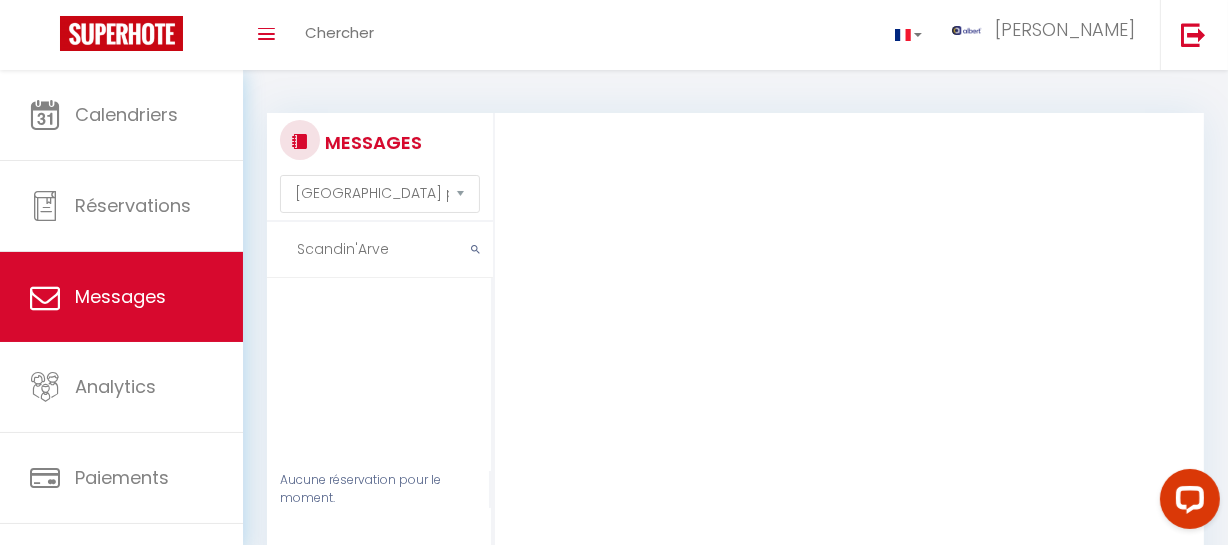 type on "Scandin'Arve" 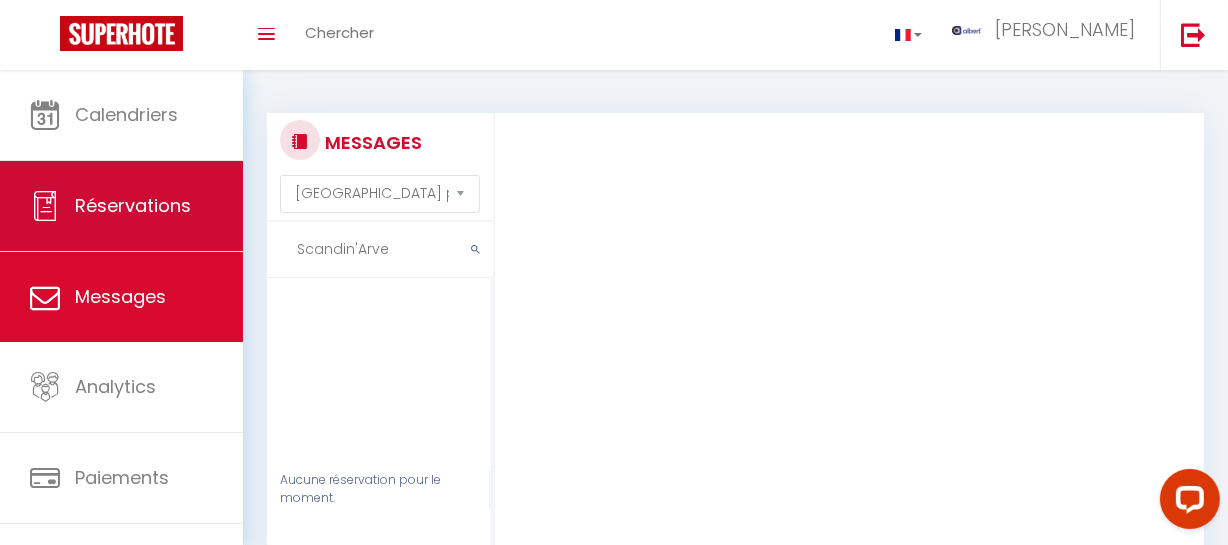 drag, startPoint x: 179, startPoint y: 249, endPoint x: 259, endPoint y: 221, distance: 84.758484 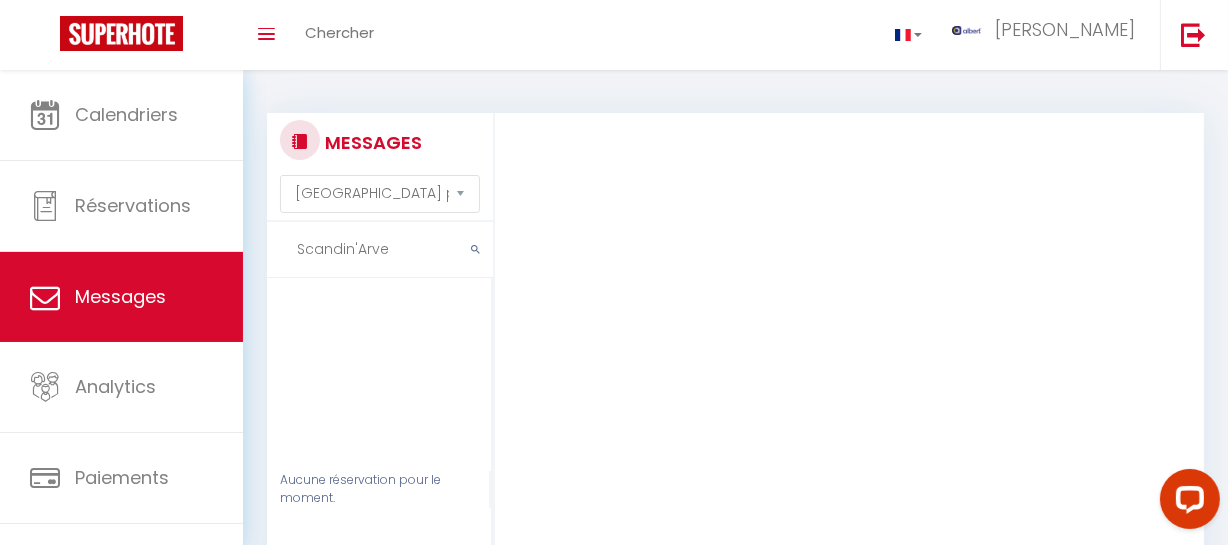 click on "Coaching SuperHote ce soir à 18h00, pour participer:  [URL][DOMAIN_NAME][SECURITY_DATA]   ×     Toggle navigation       Toggle Search     Toggle menubar     Chercher   BUTTON                 albert   Paramètres            Résultat de la recherche   Aucun résultat     Calendriers     Réservations     Messages     Analytics      Paiements     Hébergement     Notifications                 Résultat de la recherche   Id   Appart   Voyageur    Checkin   Checkout   Nuits   Pers.   Plateforme   Statut     Résultat de la recherche   Aucun résultat           MESSAGES   Trier par date de réservation   Trier par date de message     Scandin'Arve
Aucune réservation pour le moment.
Précédent     Suivant     Booking confirmed · 2 guests, [DATE] – [DATE]   [DATE] 16:44:01     Note Sms     Booking confirmed · 2 guests, [DATE] – [DATE]   [DATE] 16:44:01   [DATE] 16:44:01     Note Sms" at bounding box center (614, 423) 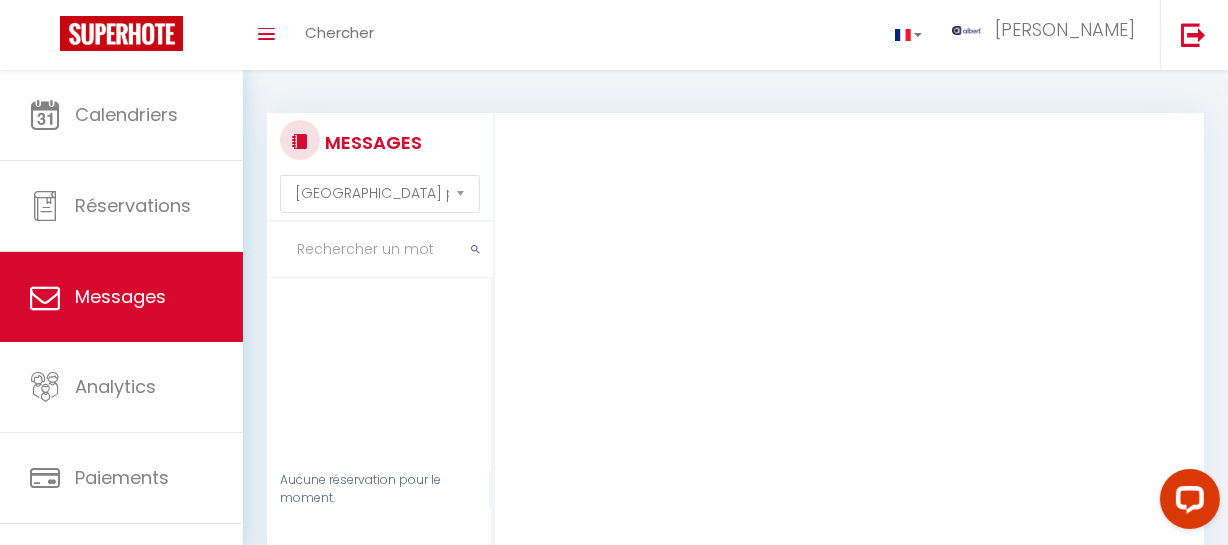 type on "*" 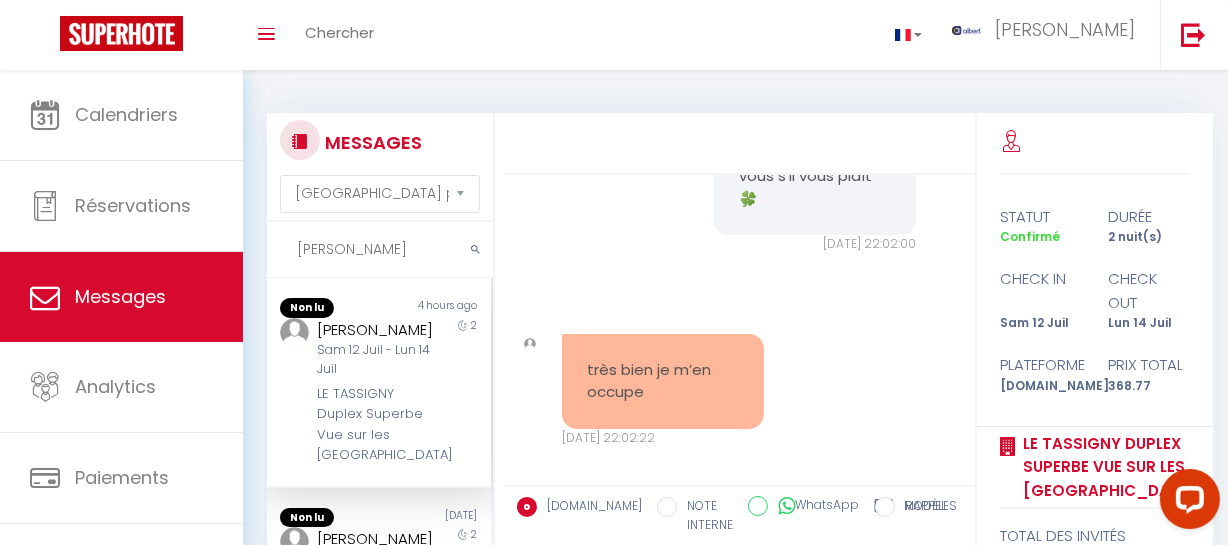 scroll, scrollTop: 21435, scrollLeft: 0, axis: vertical 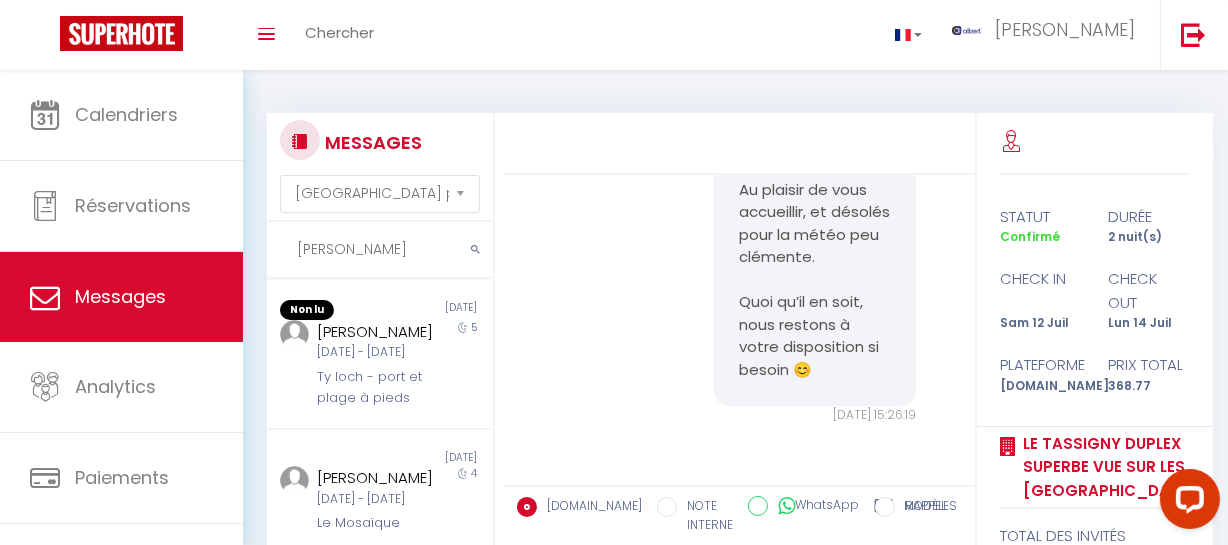 click on "[PERSON_NAME]" at bounding box center [380, 250] 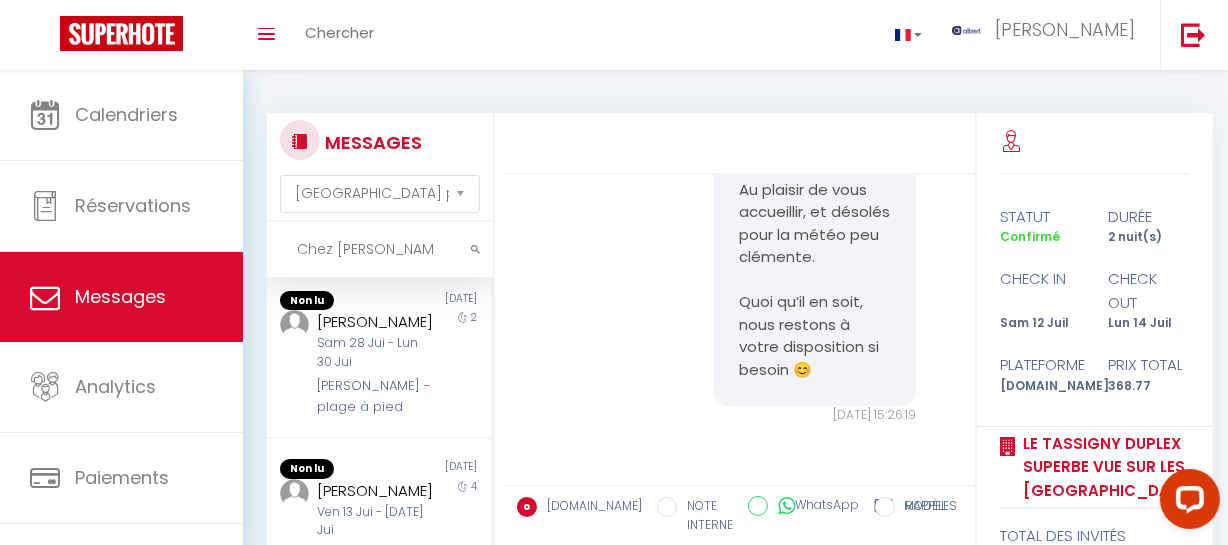 scroll, scrollTop: 0, scrollLeft: 0, axis: both 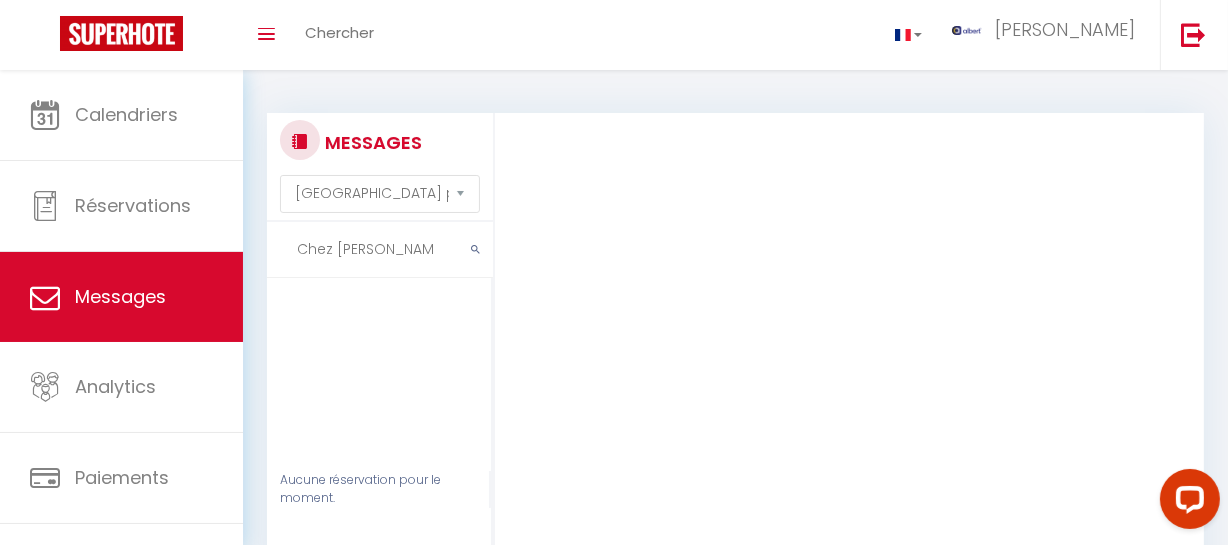 type on "Chez [PERSON_NAME]" 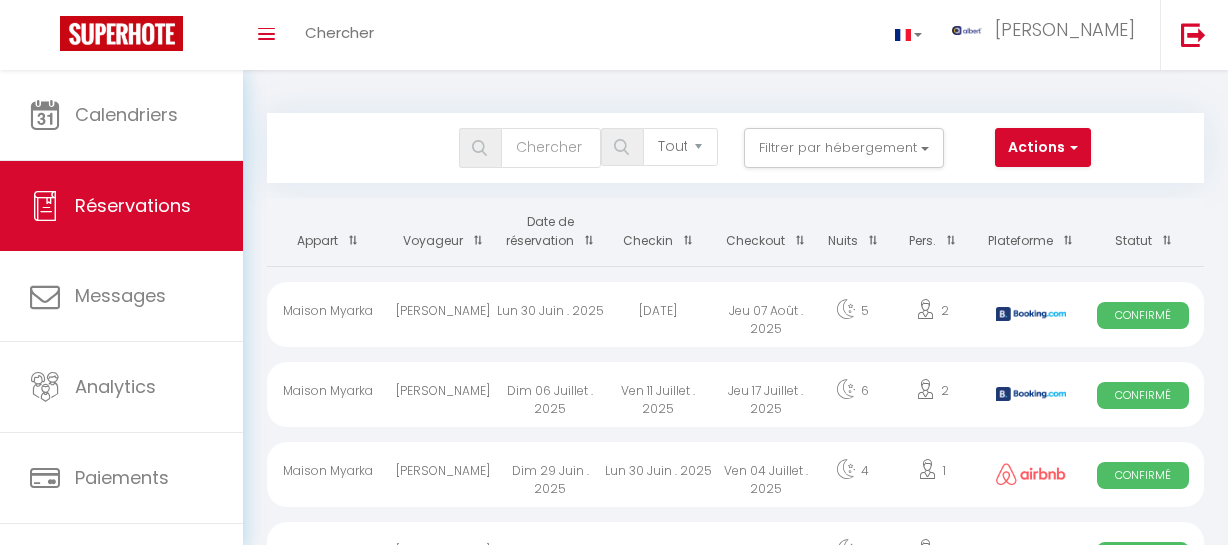 select on "not_cancelled" 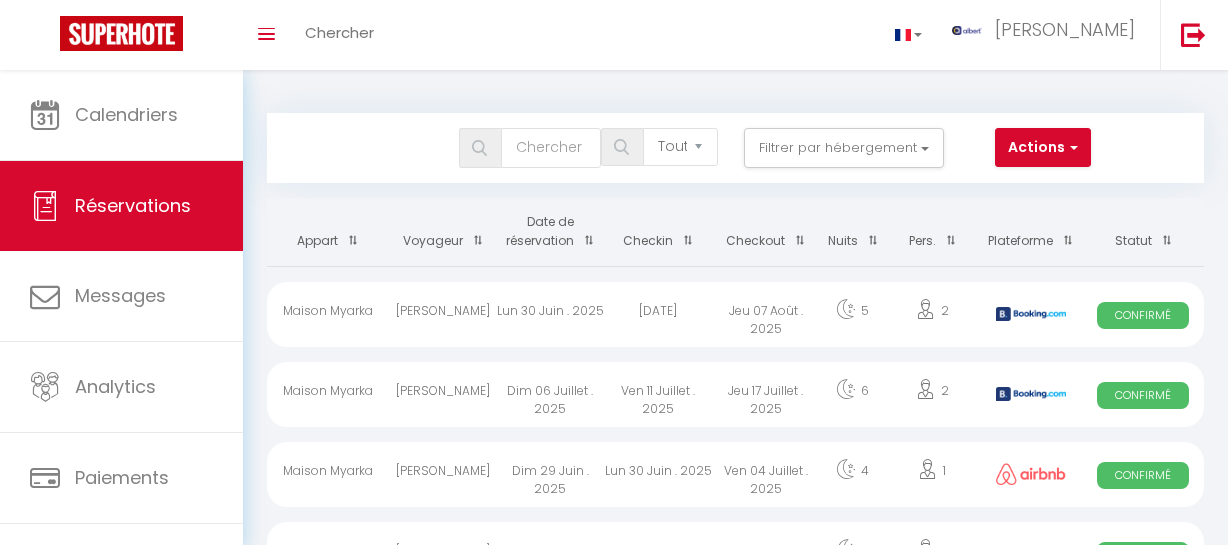 scroll, scrollTop: 0, scrollLeft: 0, axis: both 